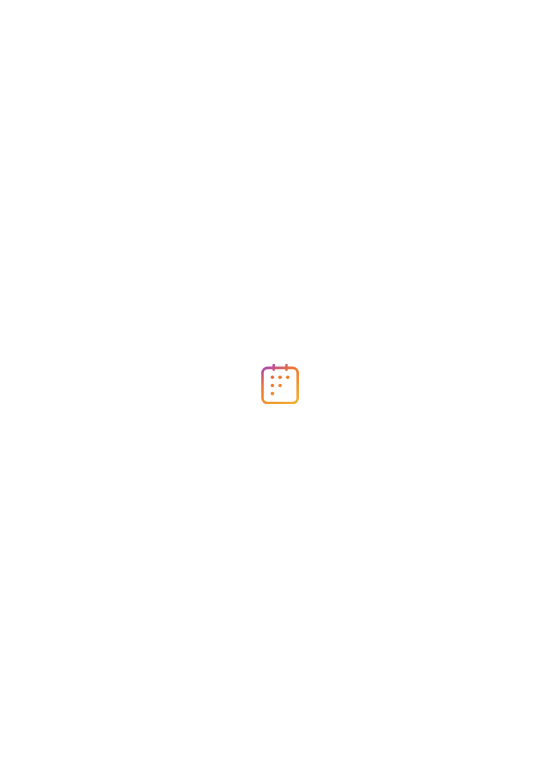 scroll, scrollTop: 0, scrollLeft: 0, axis: both 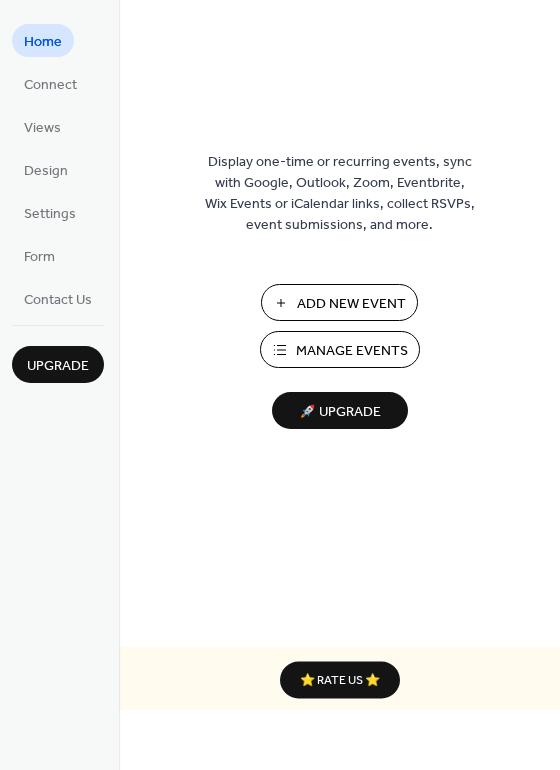 click on "Manage Events" at bounding box center (352, 351) 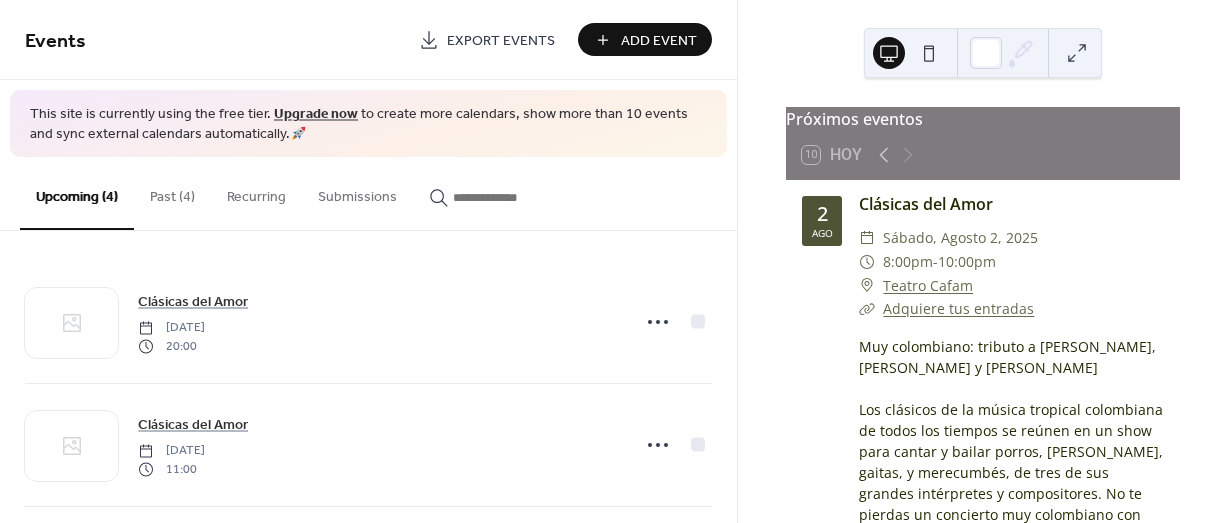 scroll, scrollTop: 0, scrollLeft: 0, axis: both 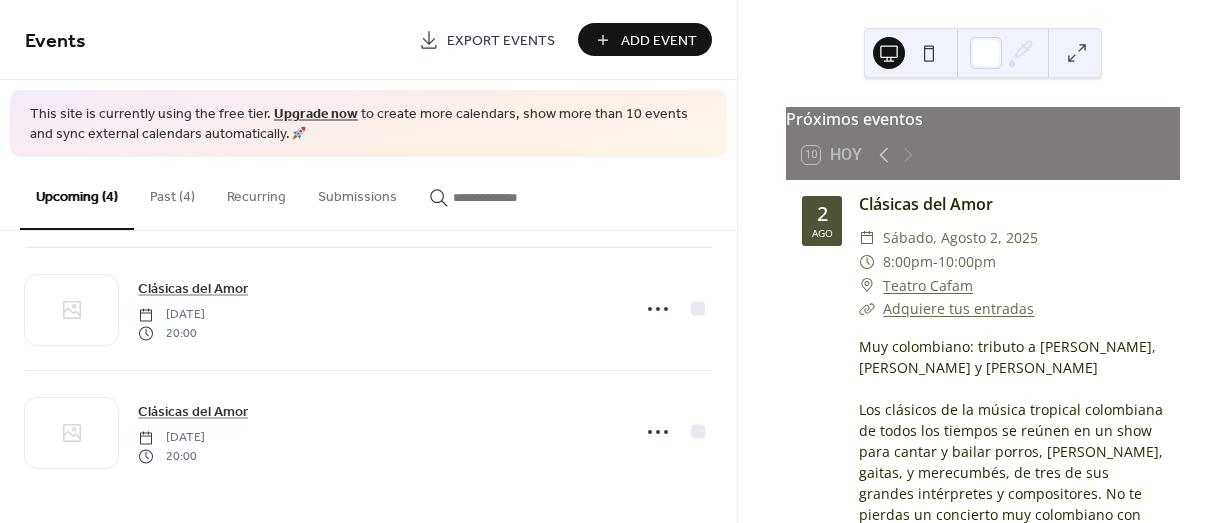 click on "Past  (4)" at bounding box center [172, 192] 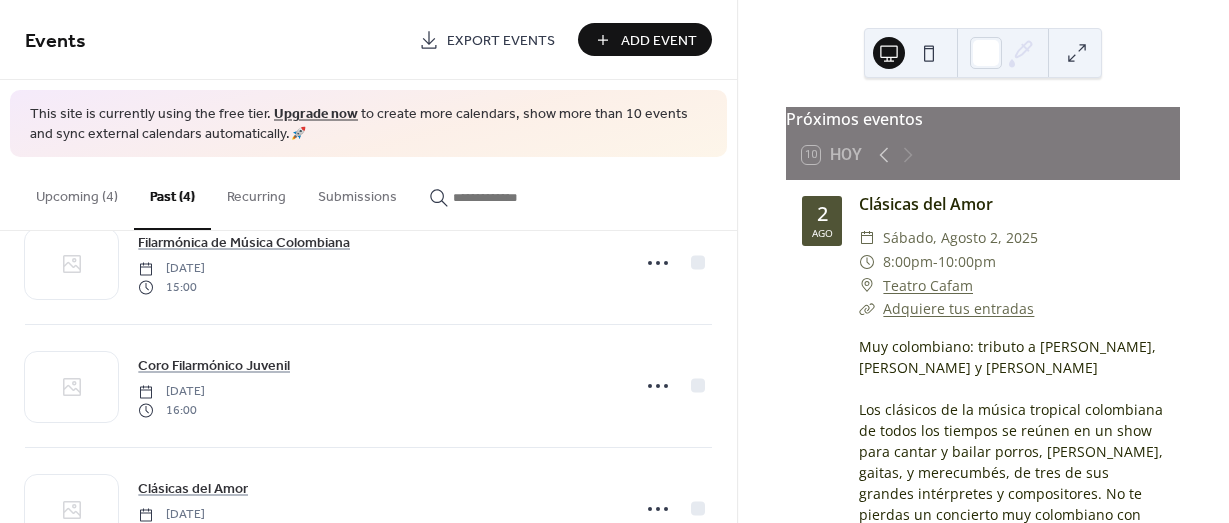 scroll, scrollTop: 0, scrollLeft: 0, axis: both 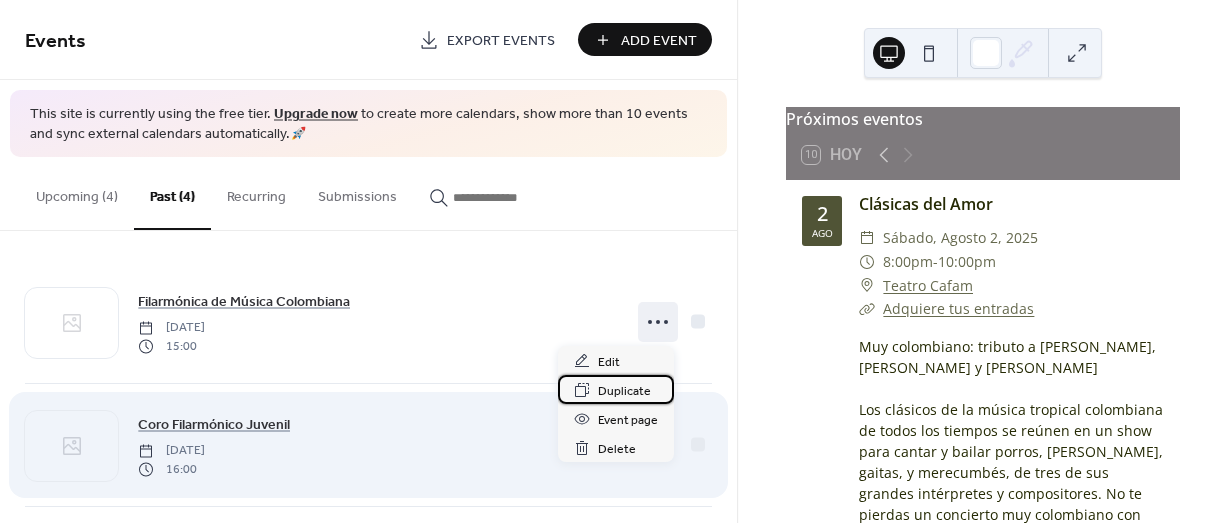 drag, startPoint x: 648, startPoint y: 326, endPoint x: 607, endPoint y: 389, distance: 75.16648 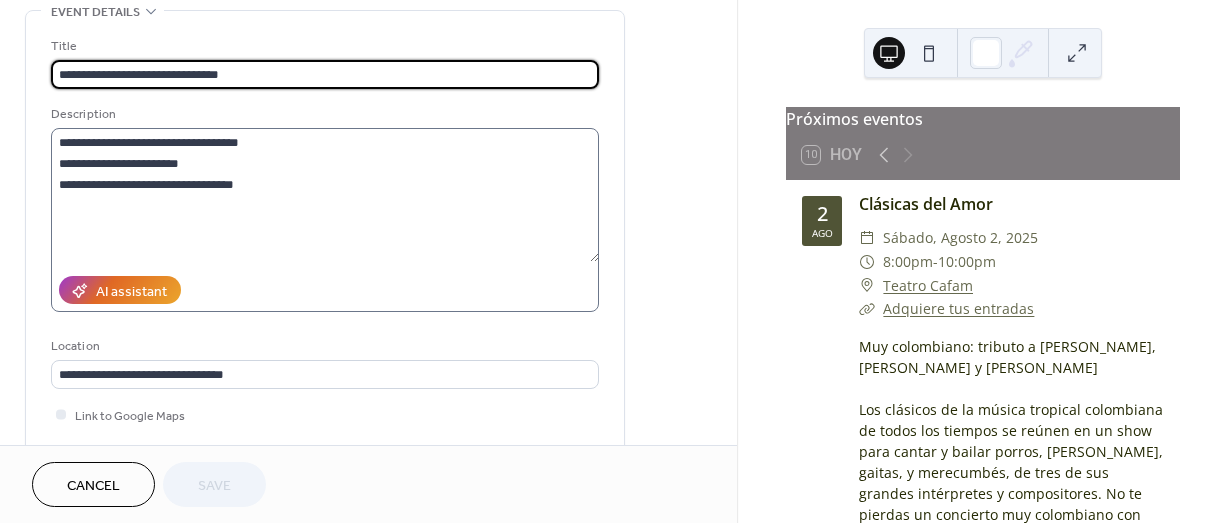 scroll, scrollTop: 300, scrollLeft: 0, axis: vertical 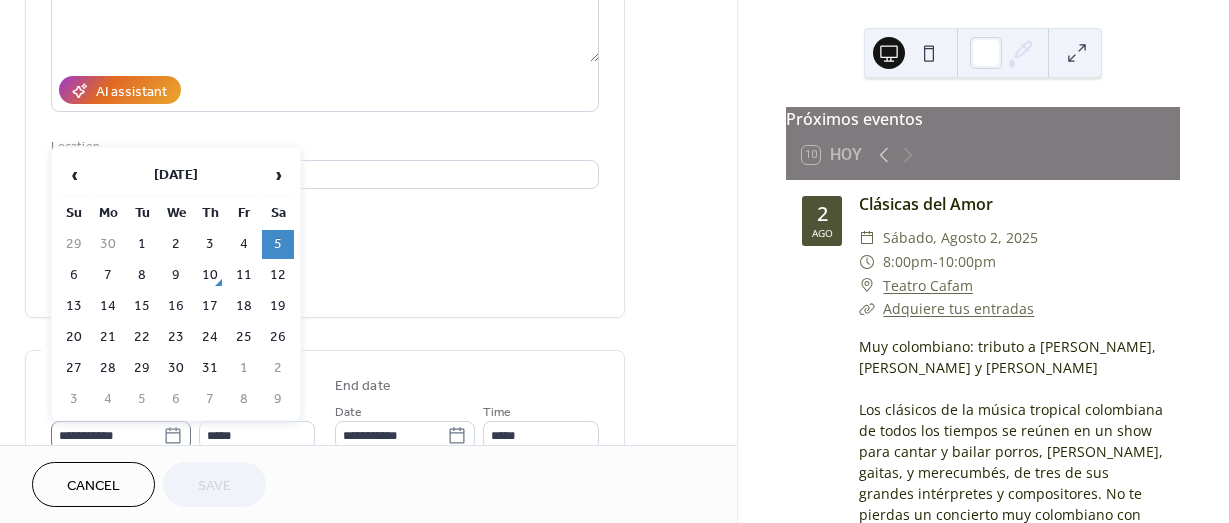 click 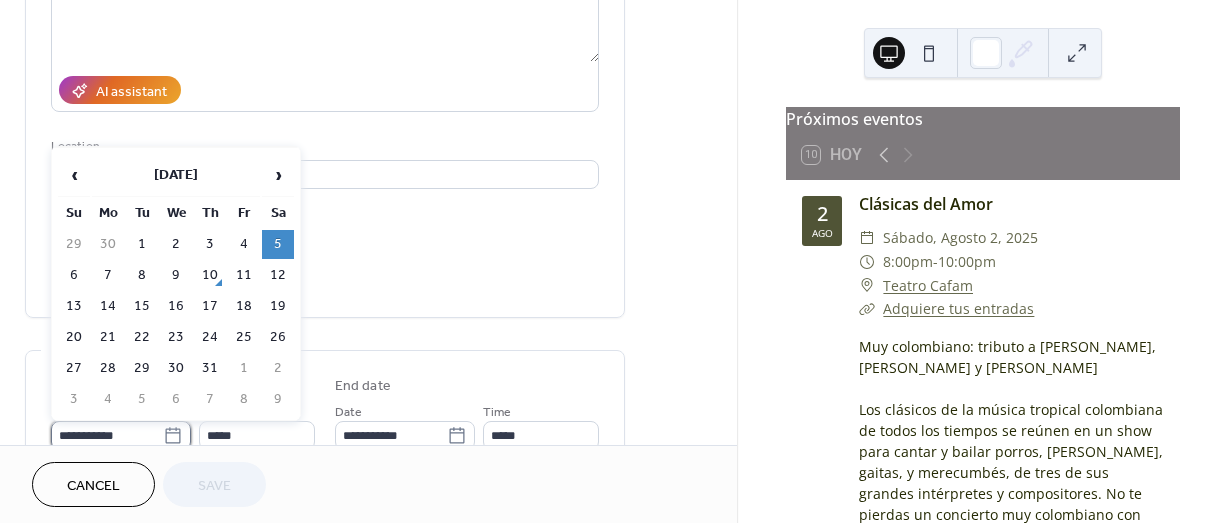 click on "**********" at bounding box center (107, 435) 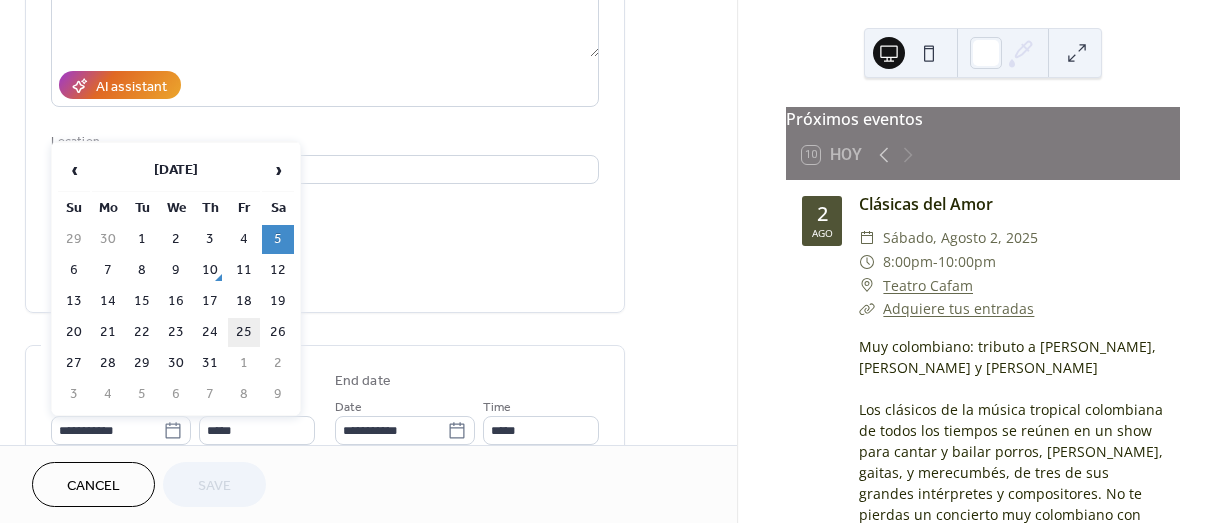 click on "25" at bounding box center (244, 332) 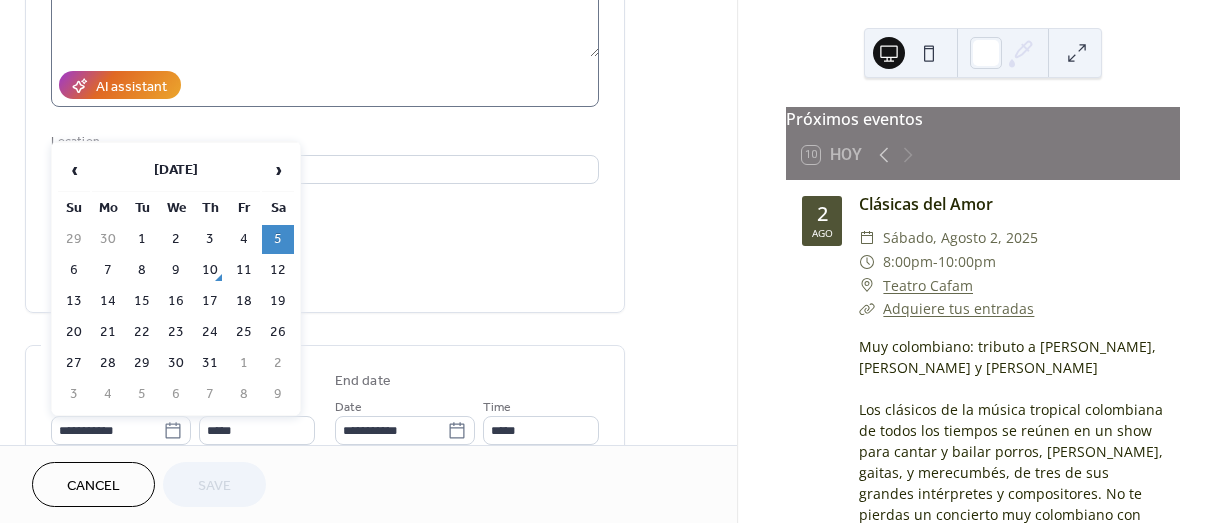 type on "**********" 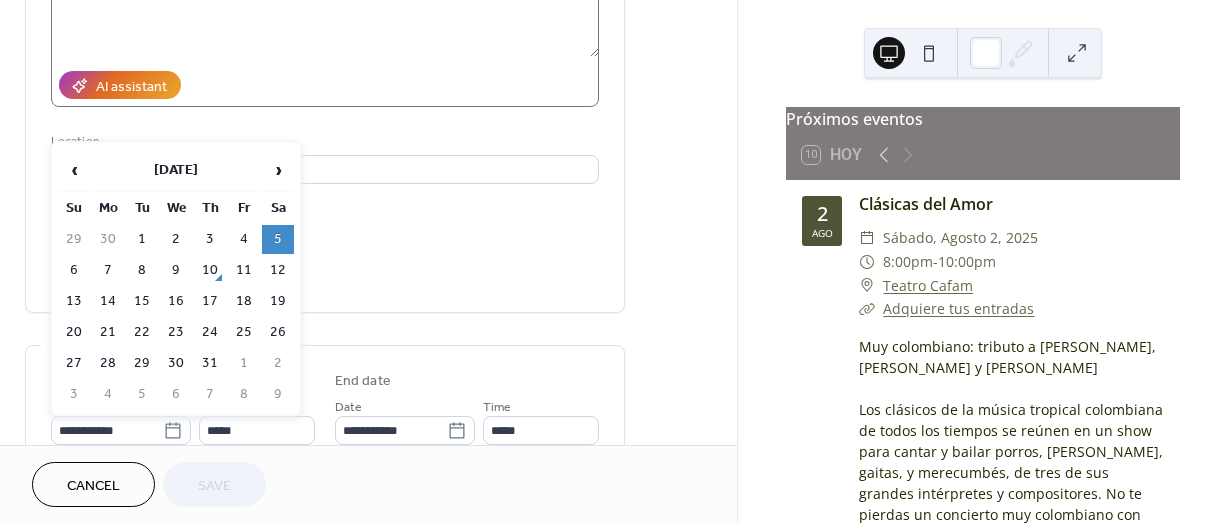 type on "**********" 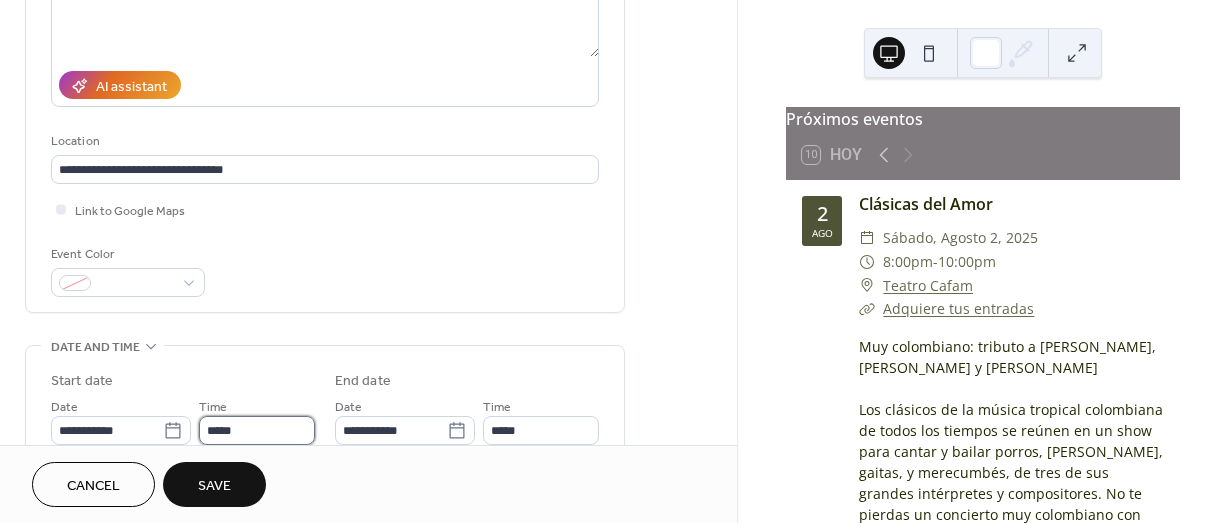 click on "*****" at bounding box center (257, 430) 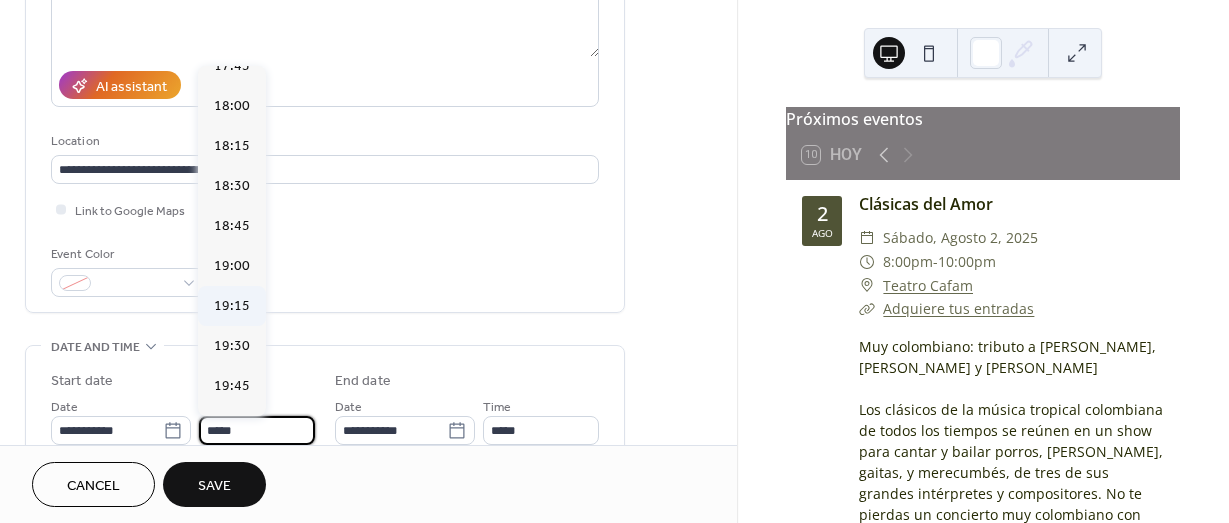 scroll, scrollTop: 3060, scrollLeft: 0, axis: vertical 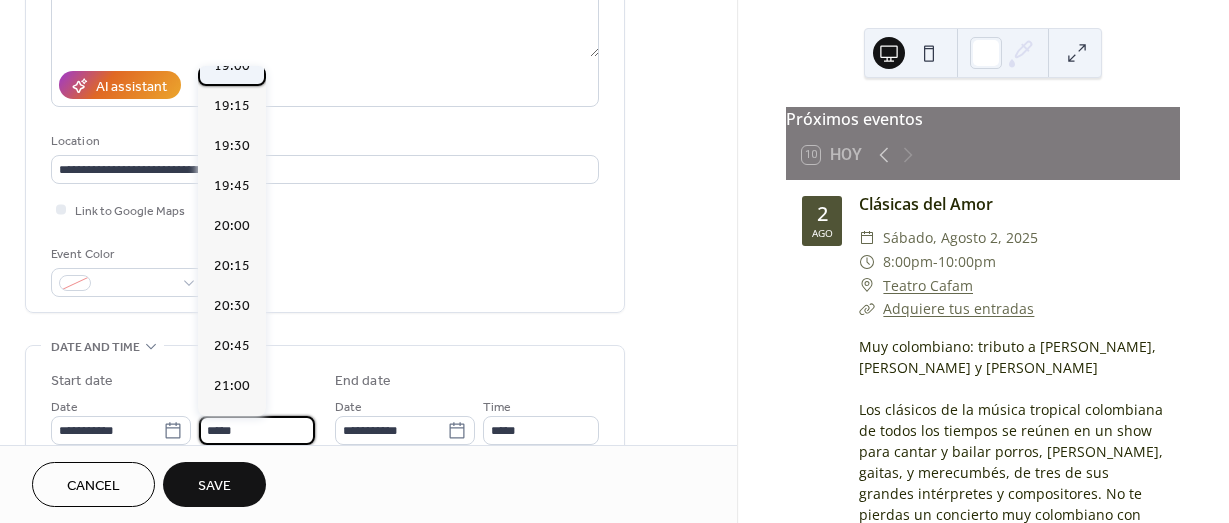 click on "19:00" at bounding box center [232, 66] 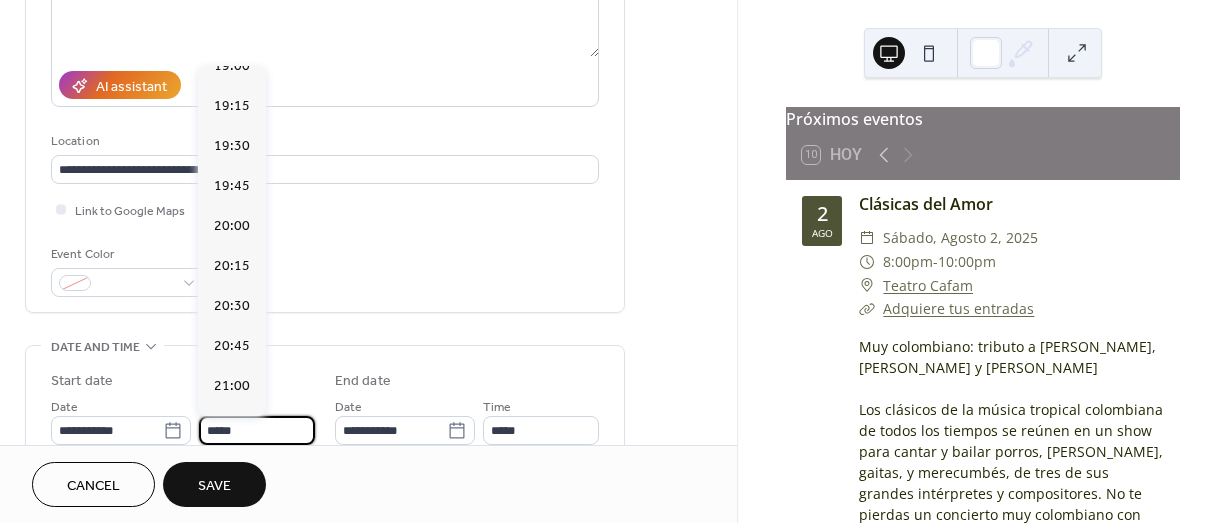 type on "*****" 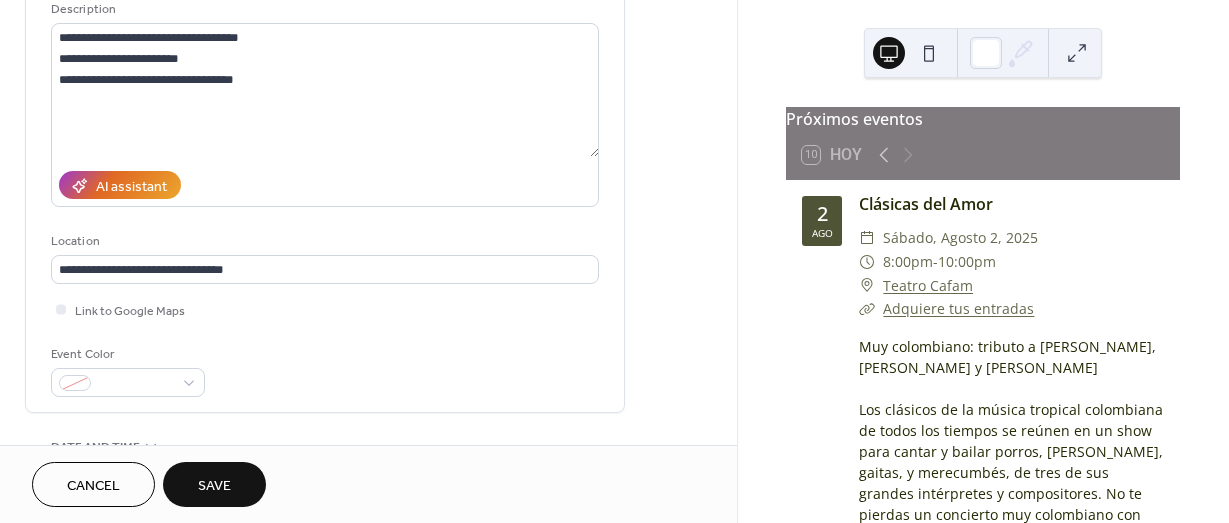 scroll, scrollTop: 105, scrollLeft: 0, axis: vertical 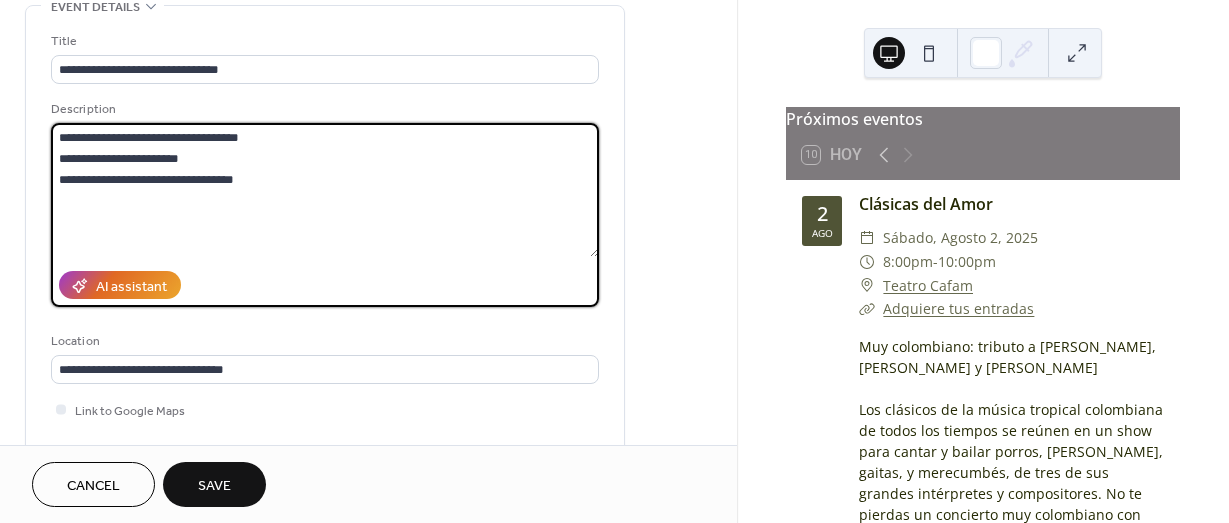 drag, startPoint x: 171, startPoint y: 140, endPoint x: 237, endPoint y: 138, distance: 66.0303 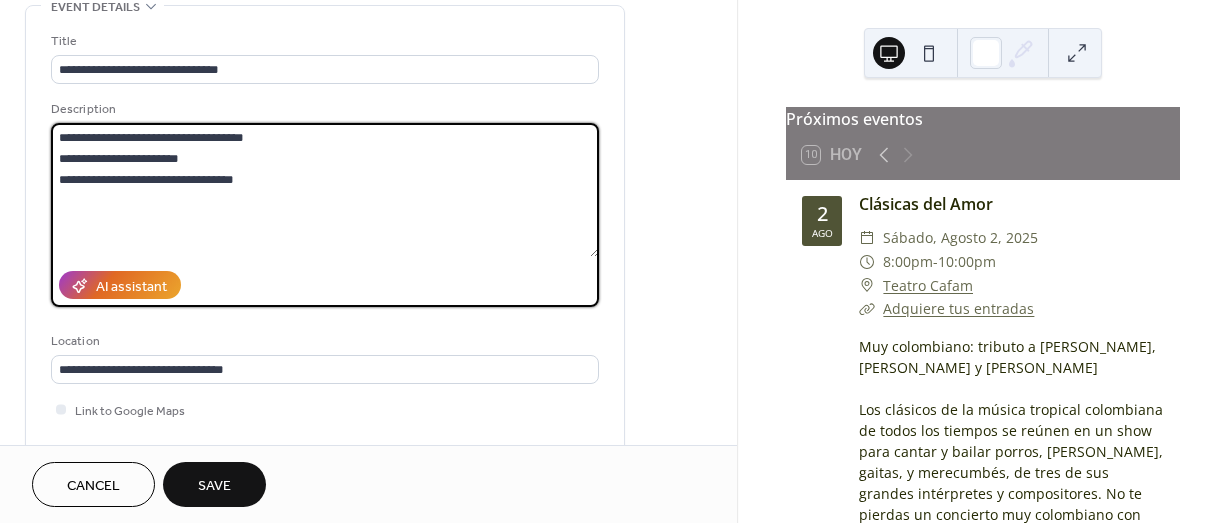 drag, startPoint x: 280, startPoint y: 181, endPoint x: 35, endPoint y: 176, distance: 245.05101 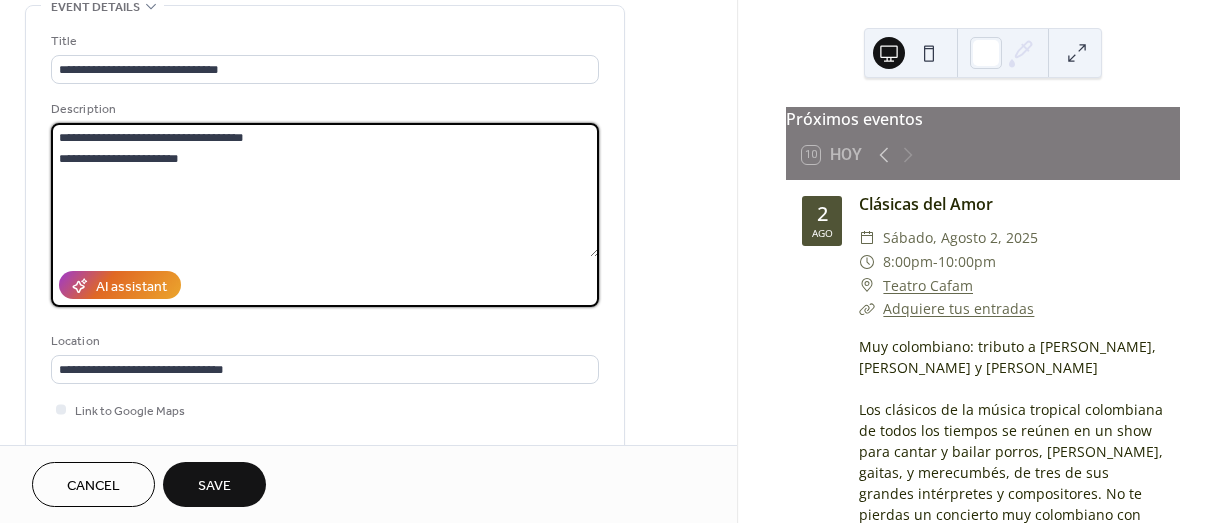 type on "**********" 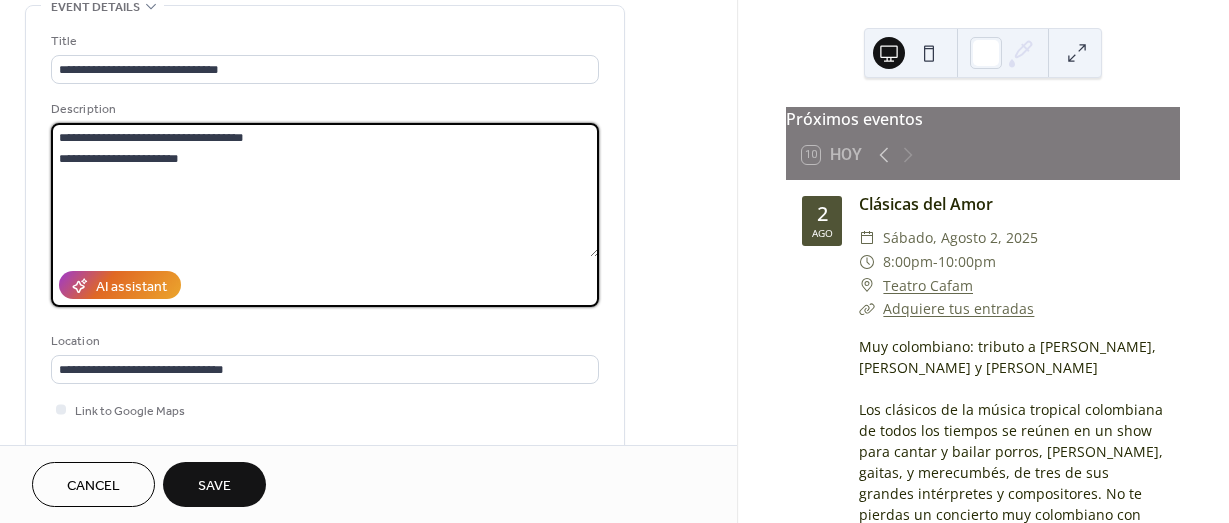 scroll, scrollTop: 405, scrollLeft: 0, axis: vertical 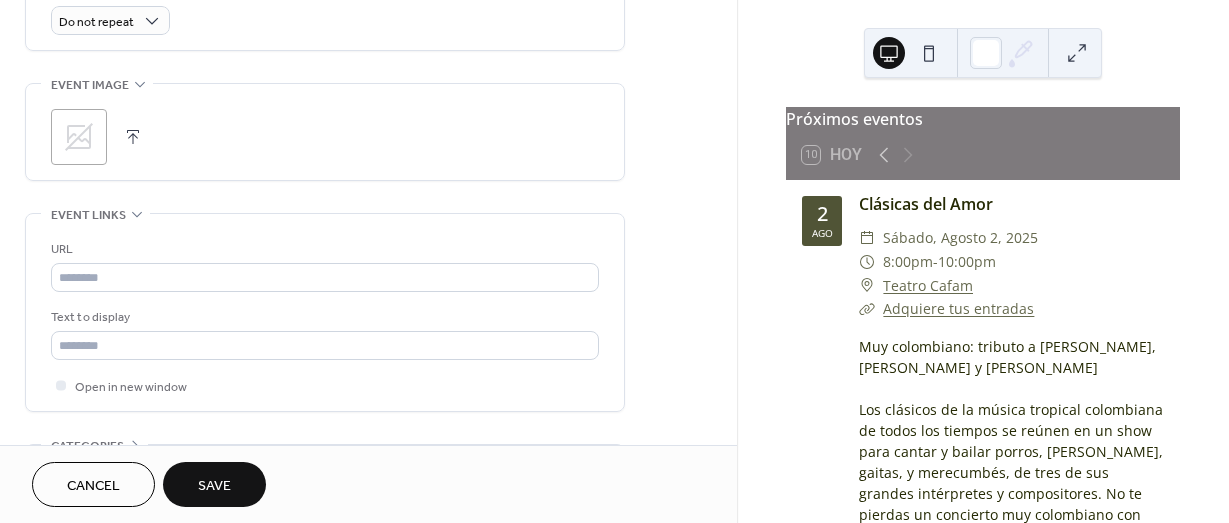 click on "URL" at bounding box center [323, 249] 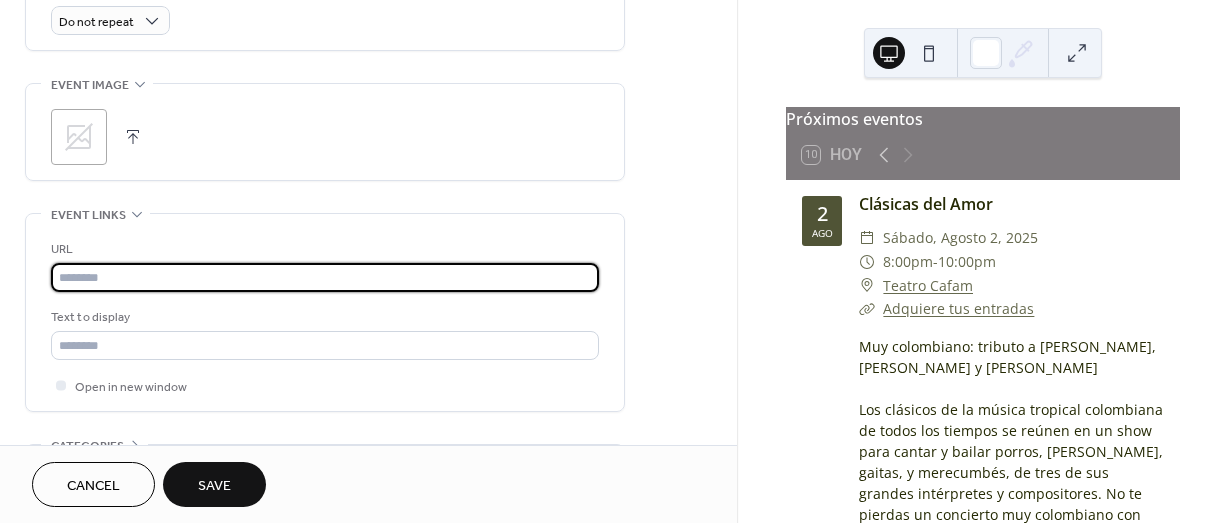 click at bounding box center [325, 277] 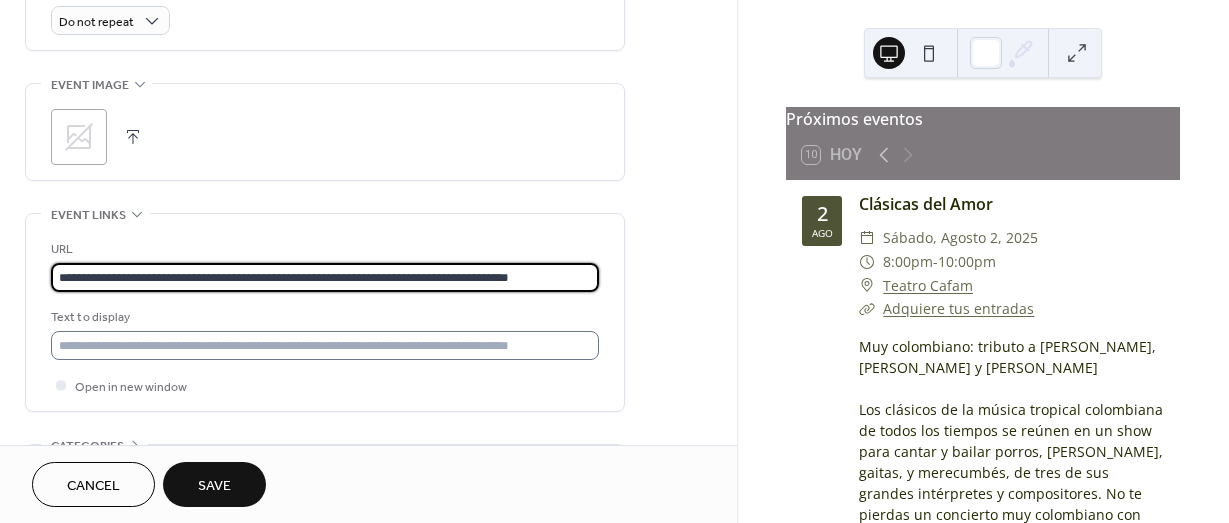 type on "**********" 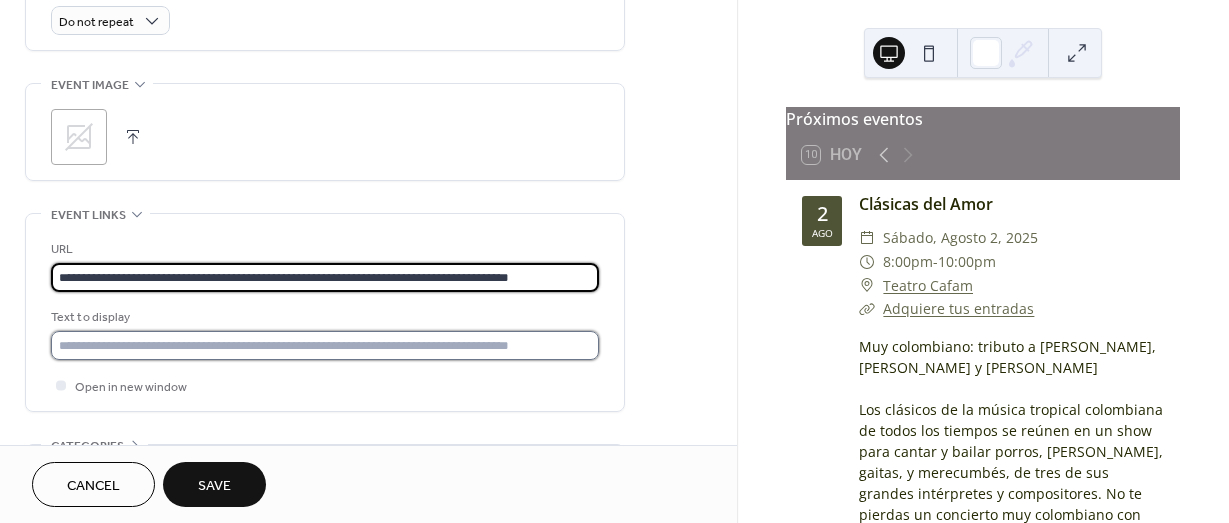 click at bounding box center [325, 345] 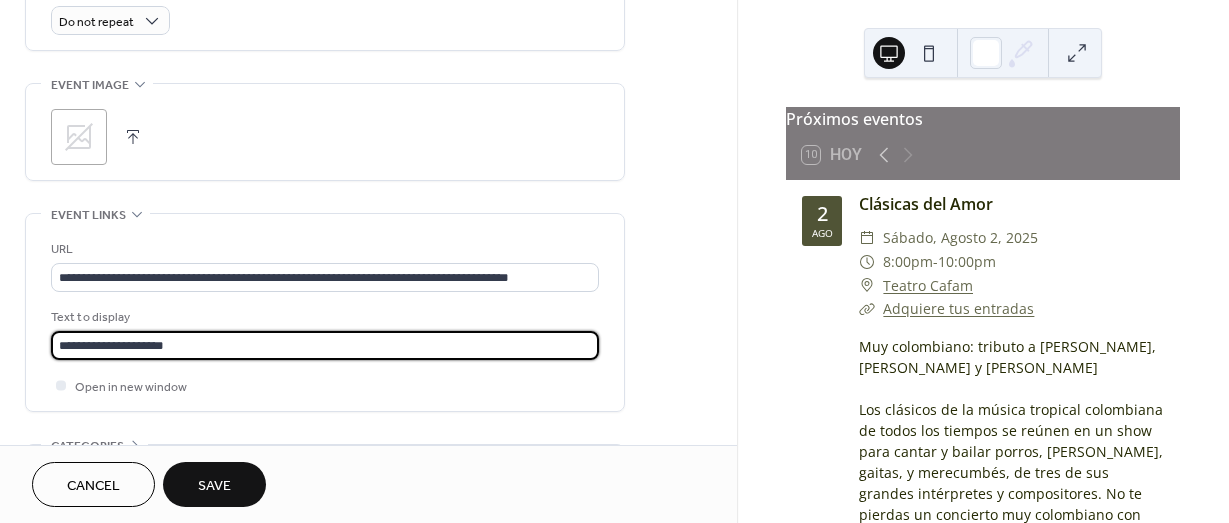 type on "**********" 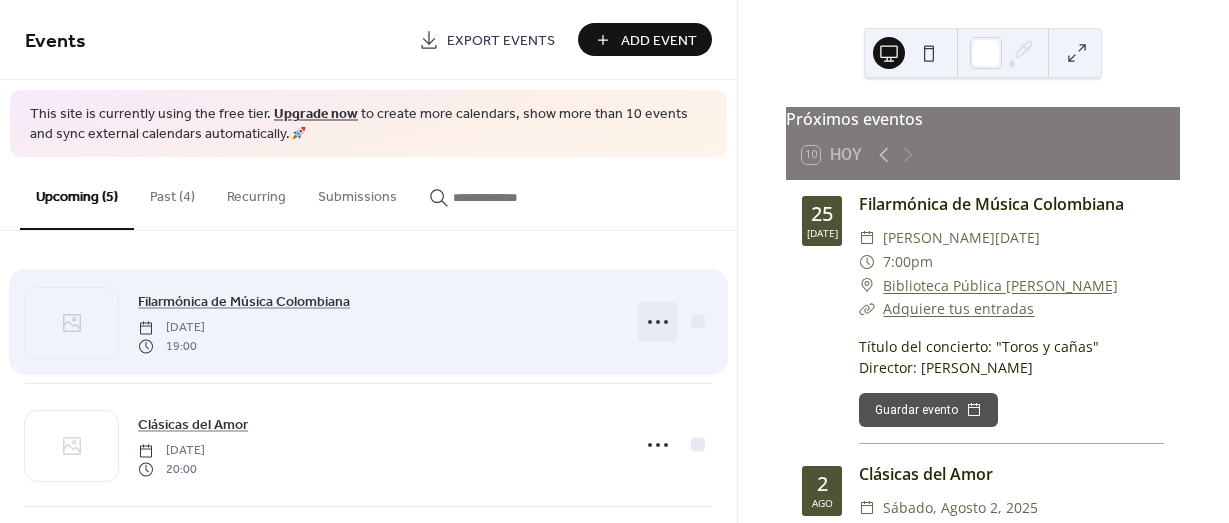 click 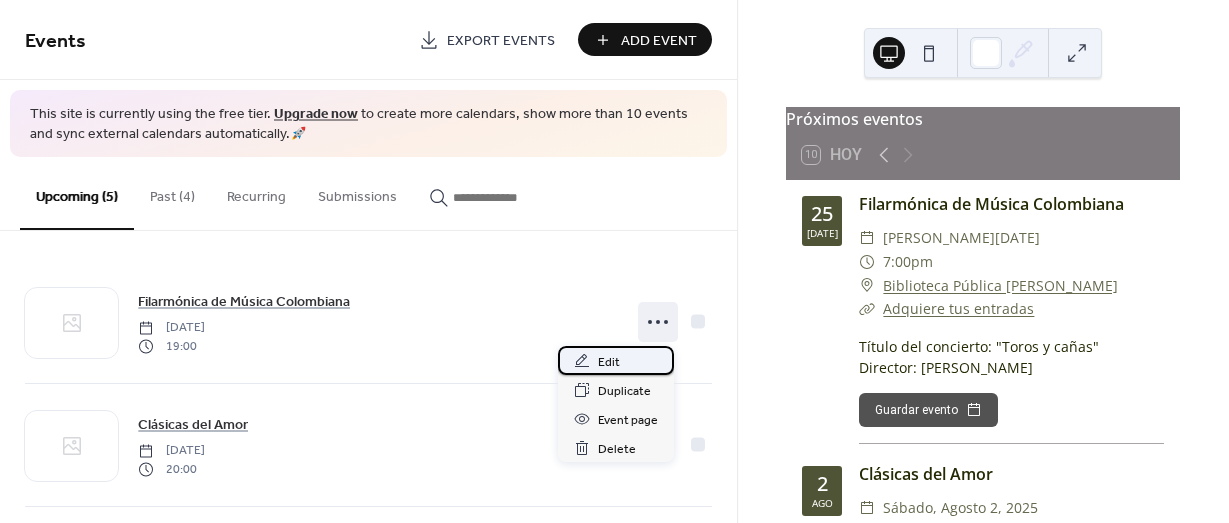 click on "Edit" at bounding box center [609, 362] 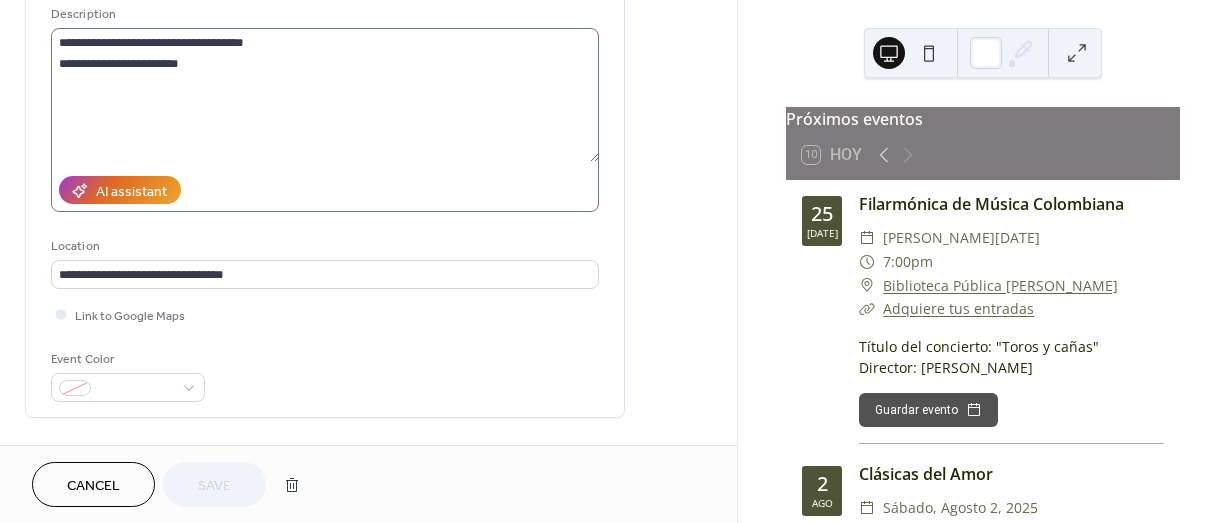 scroll, scrollTop: 300, scrollLeft: 0, axis: vertical 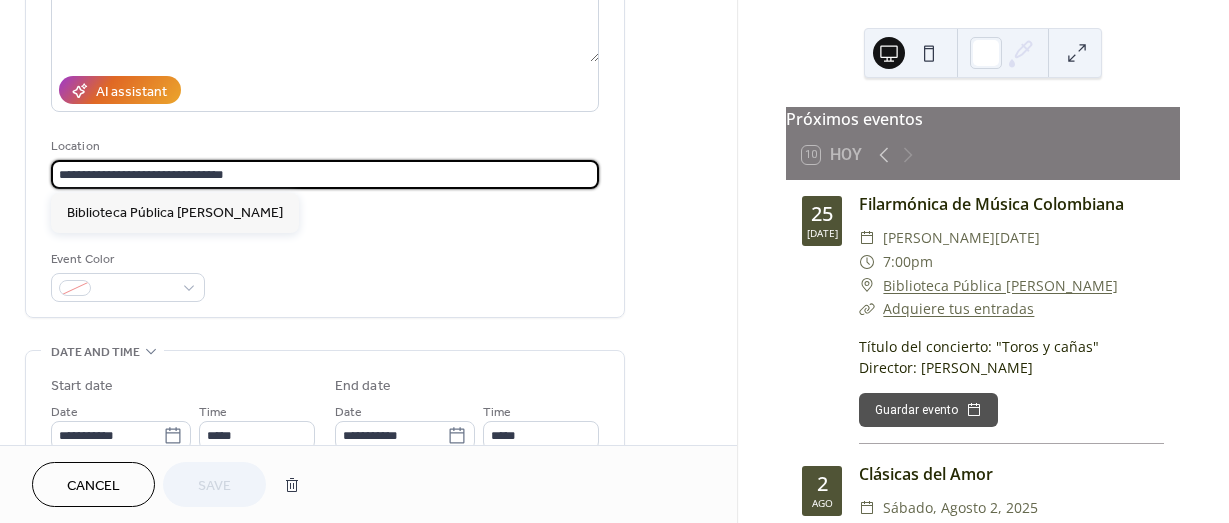 click on "**********" at bounding box center (325, 174) 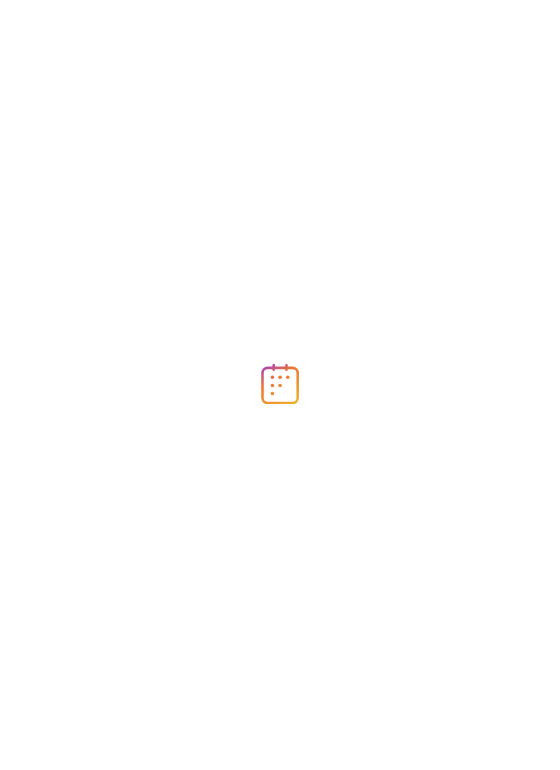 scroll, scrollTop: 0, scrollLeft: 0, axis: both 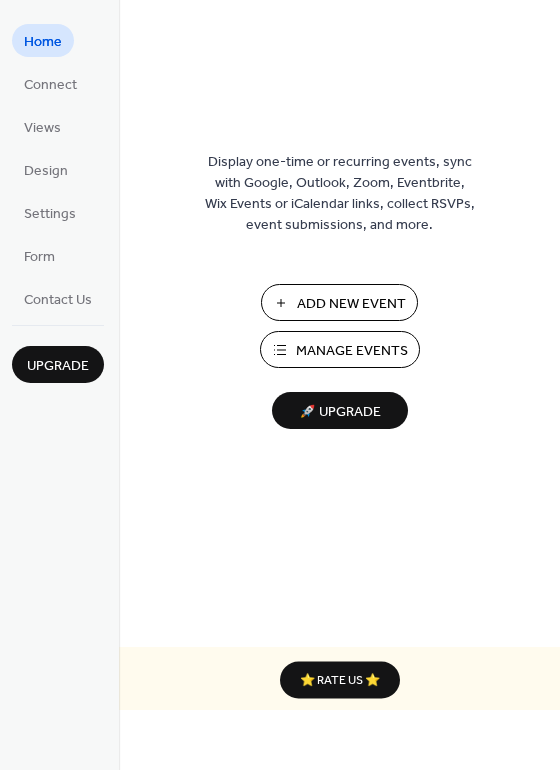 click on "Manage Events" at bounding box center [352, 351] 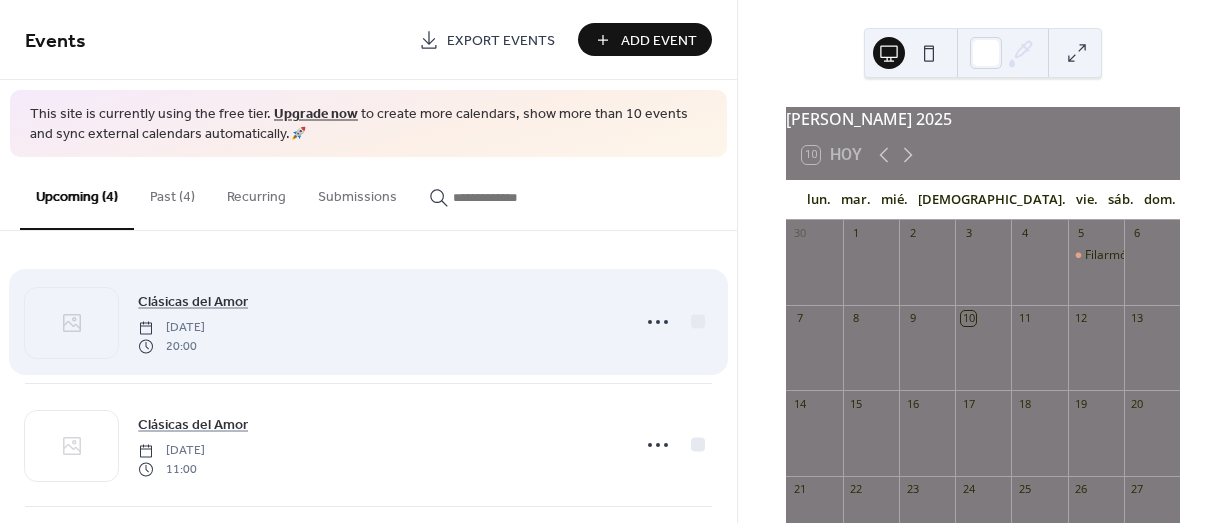 scroll, scrollTop: 0, scrollLeft: 0, axis: both 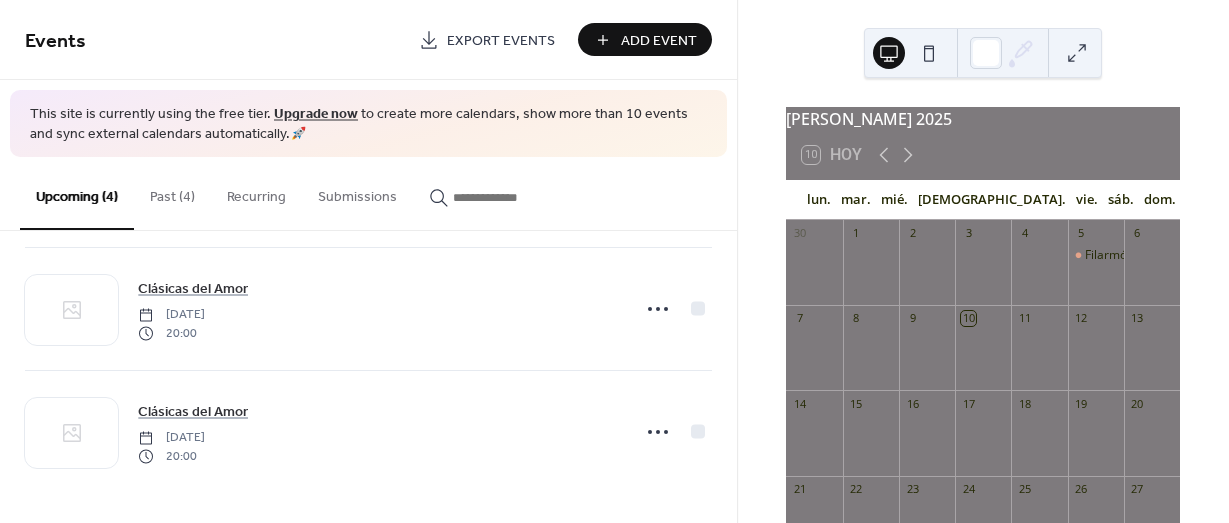 click on "Past  (4)" at bounding box center [172, 192] 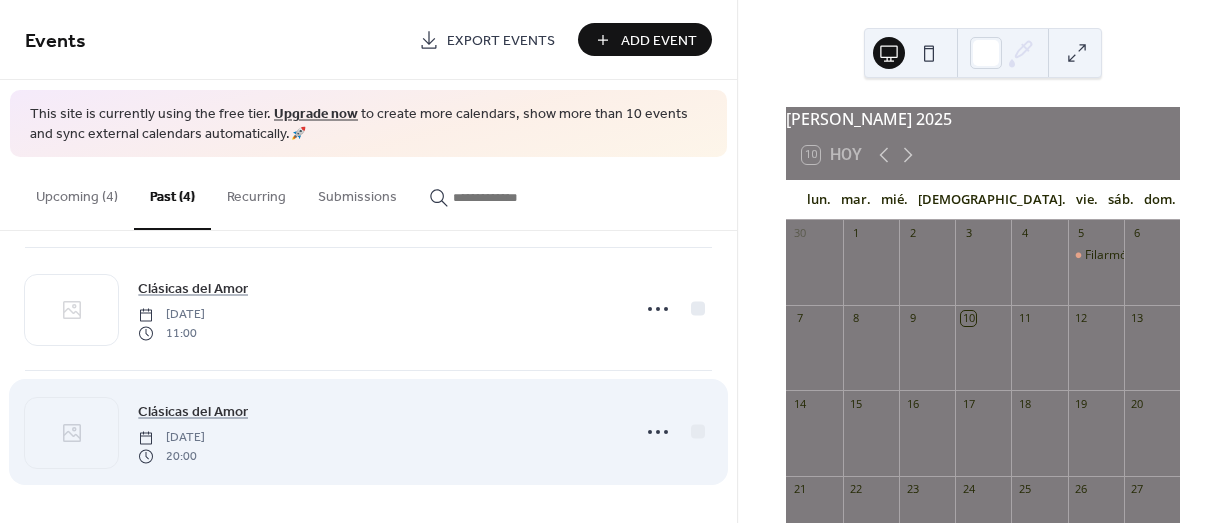 scroll, scrollTop: 0, scrollLeft: 0, axis: both 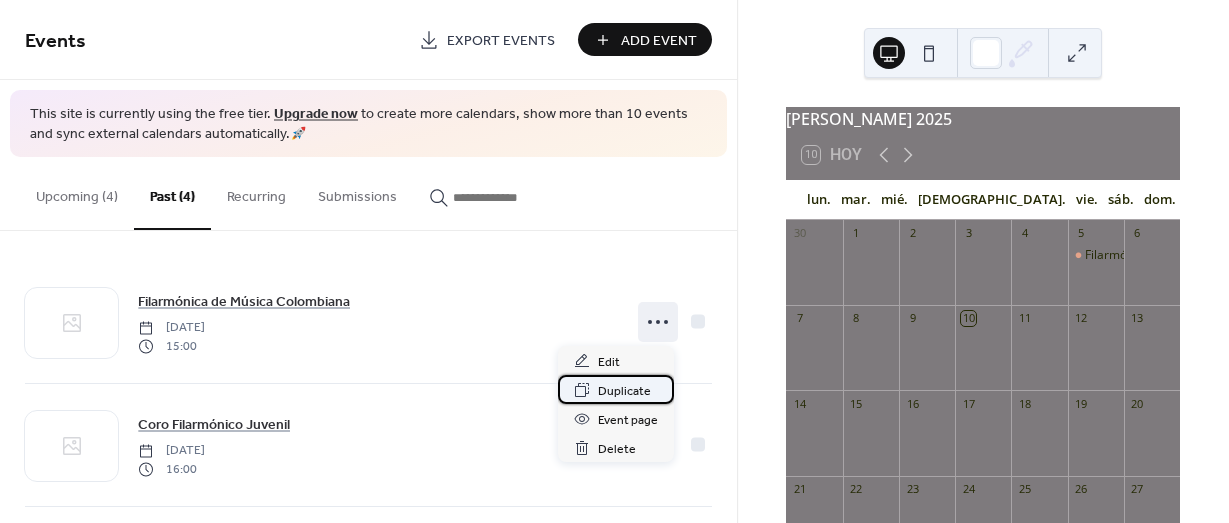 drag, startPoint x: 654, startPoint y: 321, endPoint x: 589, endPoint y: 385, distance: 91.21951 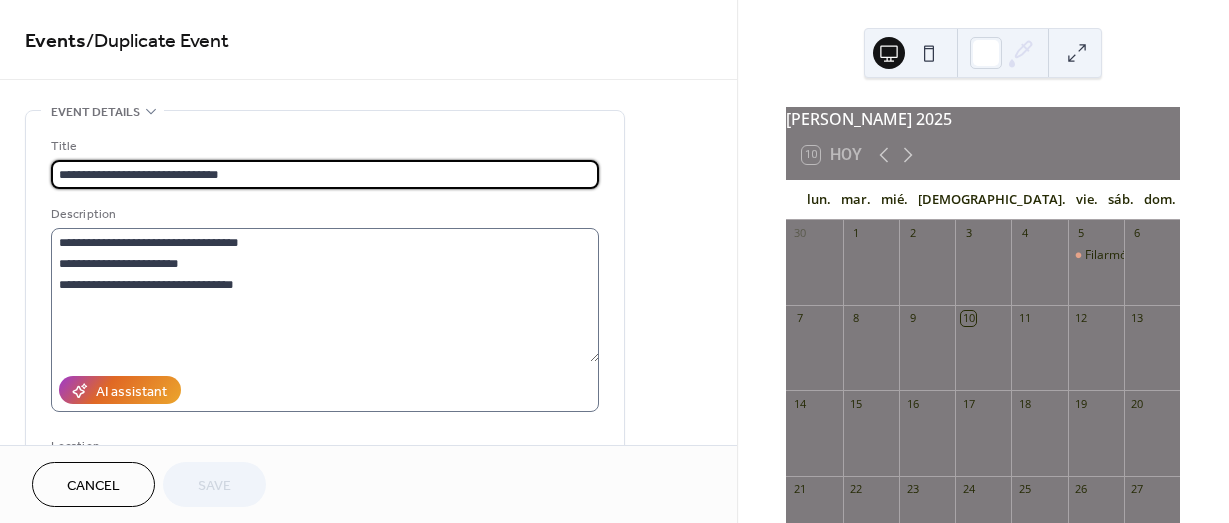 scroll, scrollTop: 100, scrollLeft: 0, axis: vertical 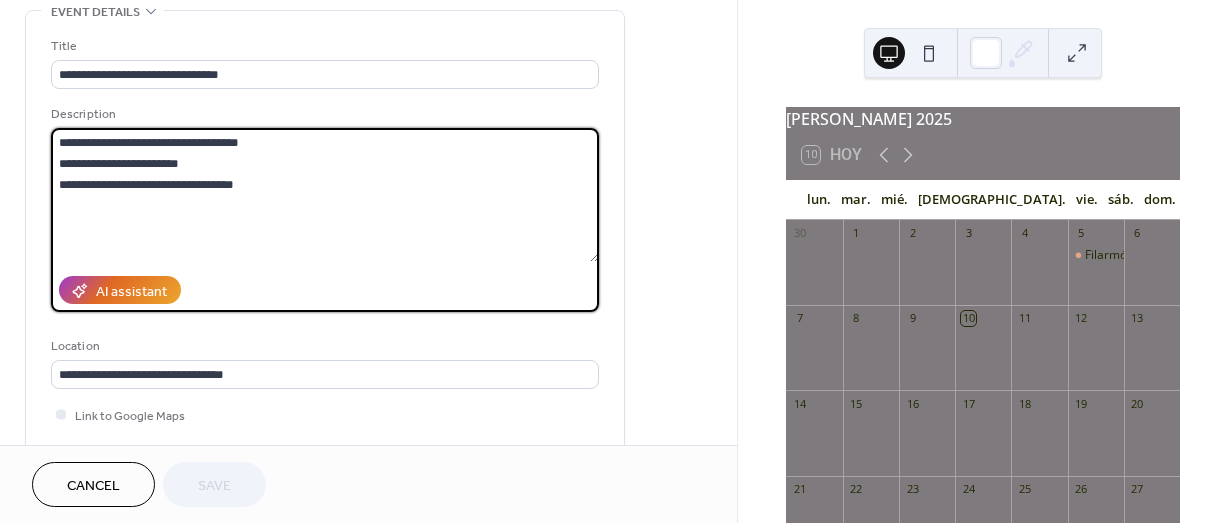drag, startPoint x: 267, startPoint y: 187, endPoint x: 4, endPoint y: 188, distance: 263.0019 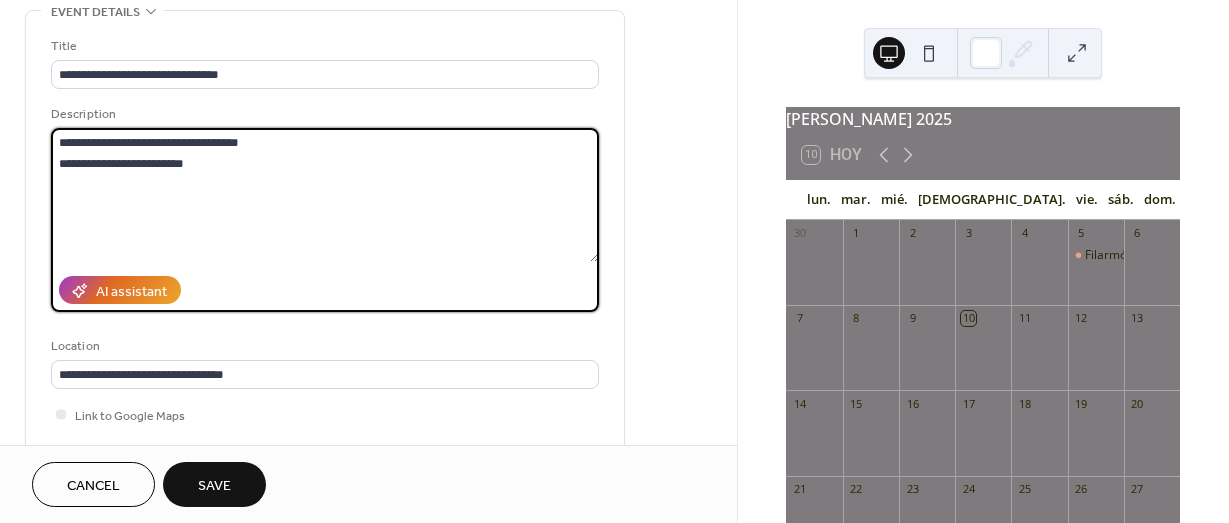 drag, startPoint x: 214, startPoint y: 164, endPoint x: 30, endPoint y: 116, distance: 190.15782 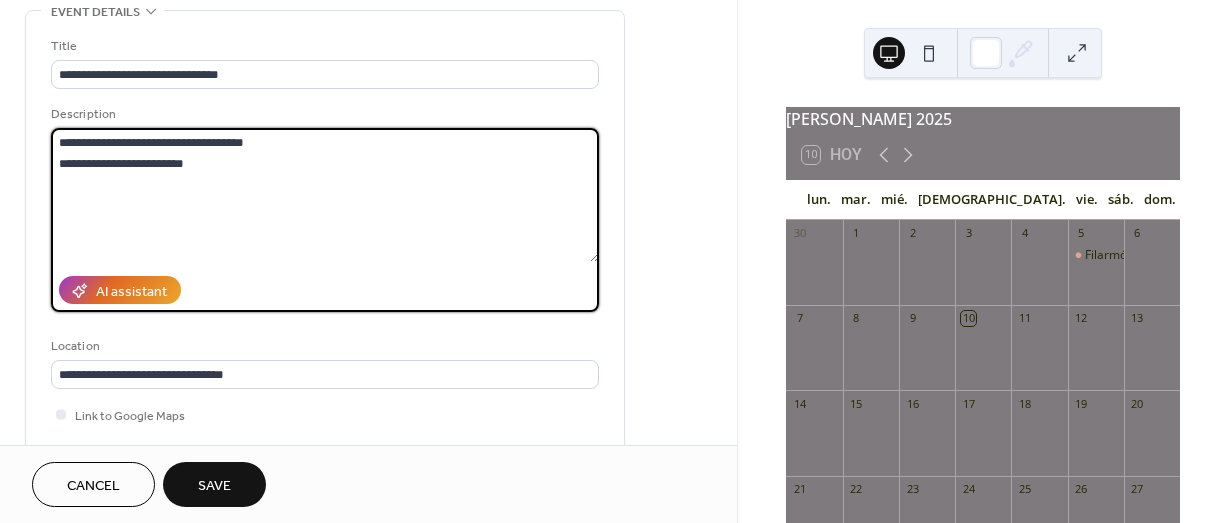 click on "**********" at bounding box center [325, 195] 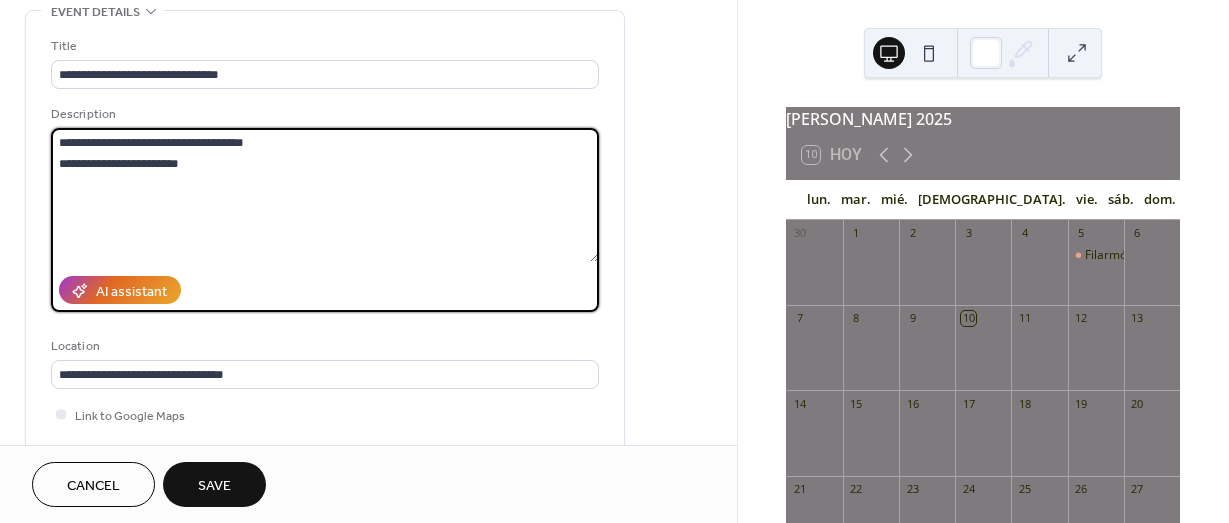 type on "**********" 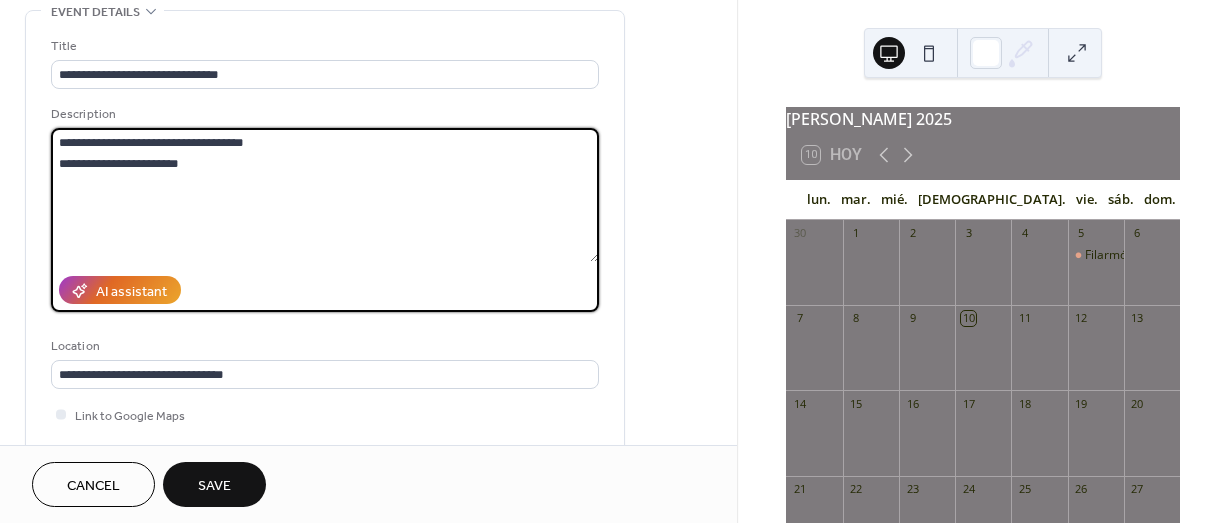 scroll, scrollTop: 400, scrollLeft: 0, axis: vertical 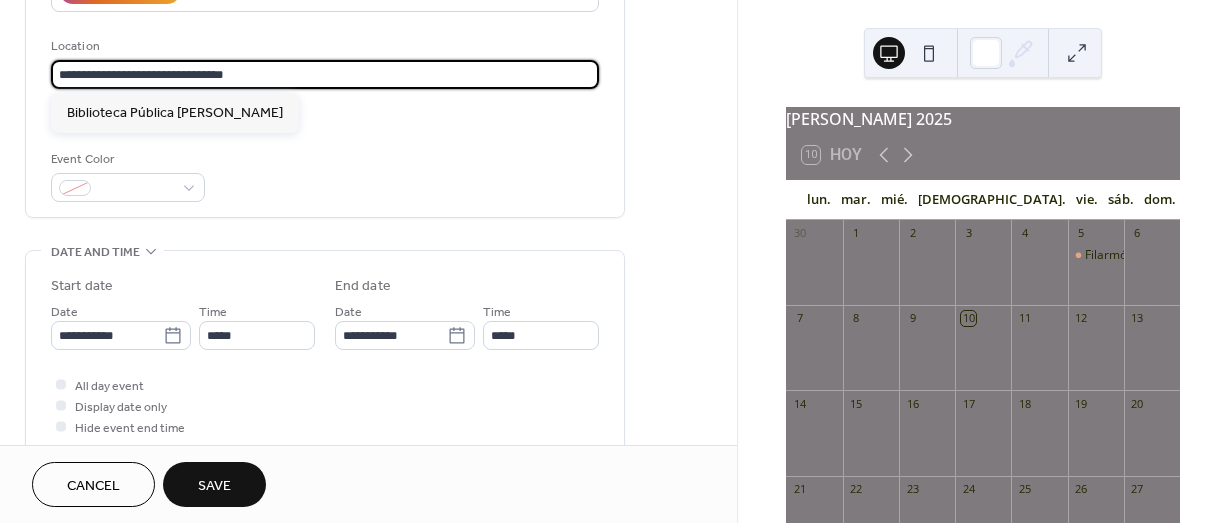 drag, startPoint x: 251, startPoint y: 75, endPoint x: 45, endPoint y: 78, distance: 206.02185 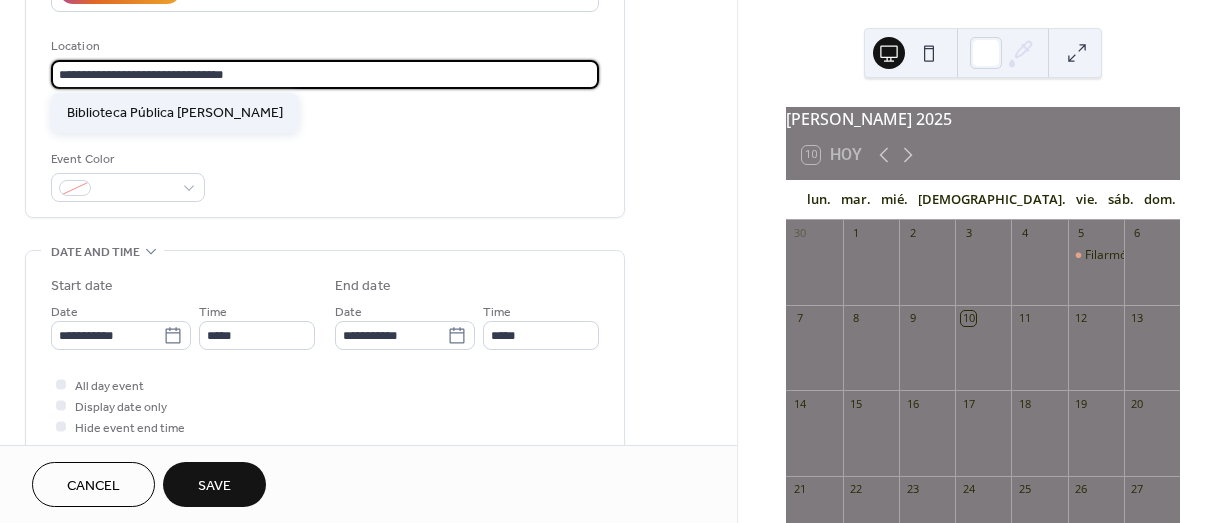 paste on "**********" 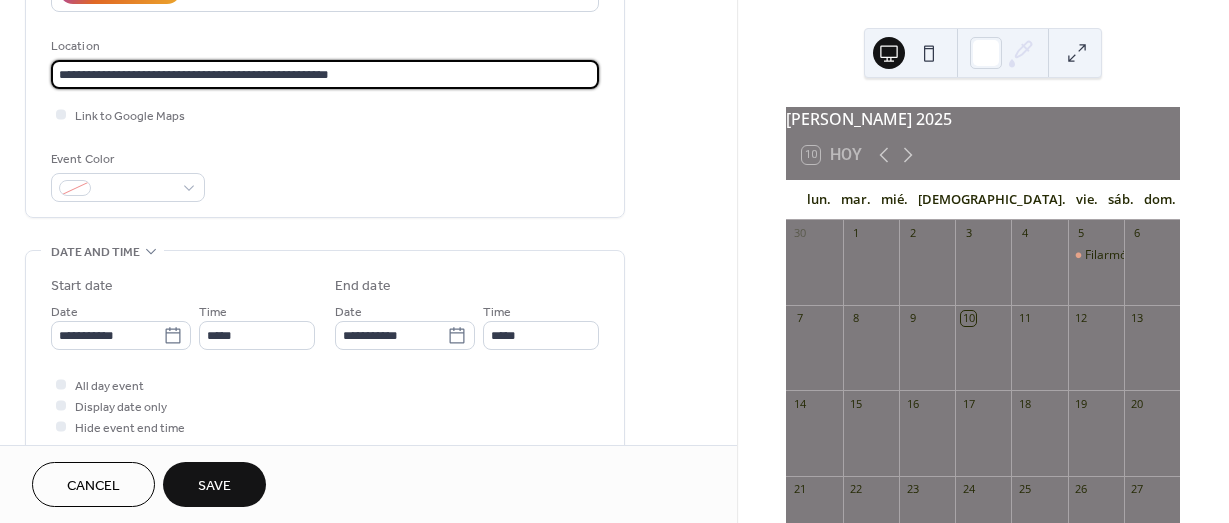 type on "**********" 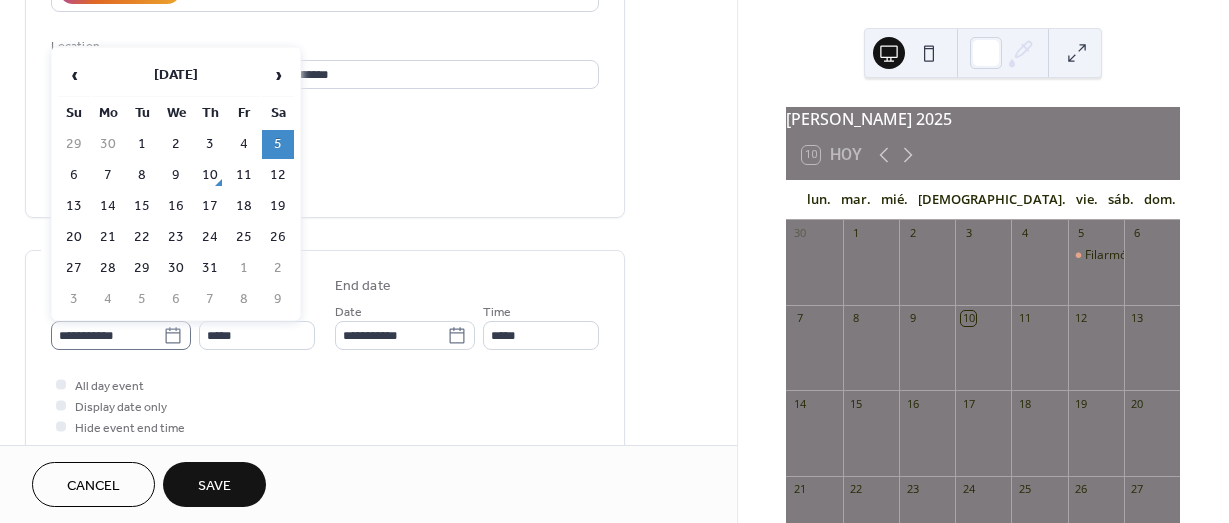 click 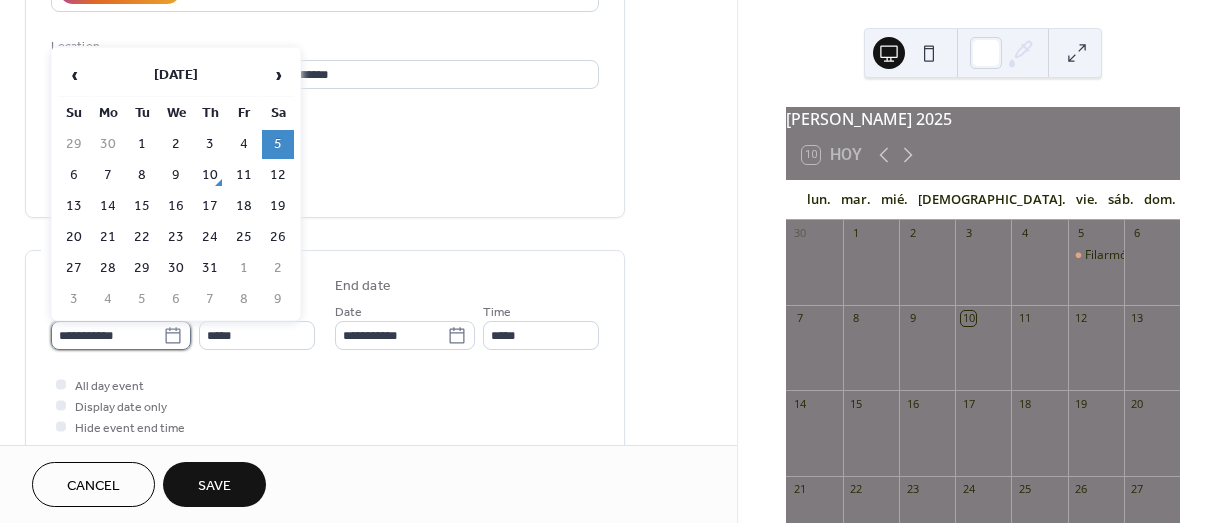 click on "**********" at bounding box center [107, 335] 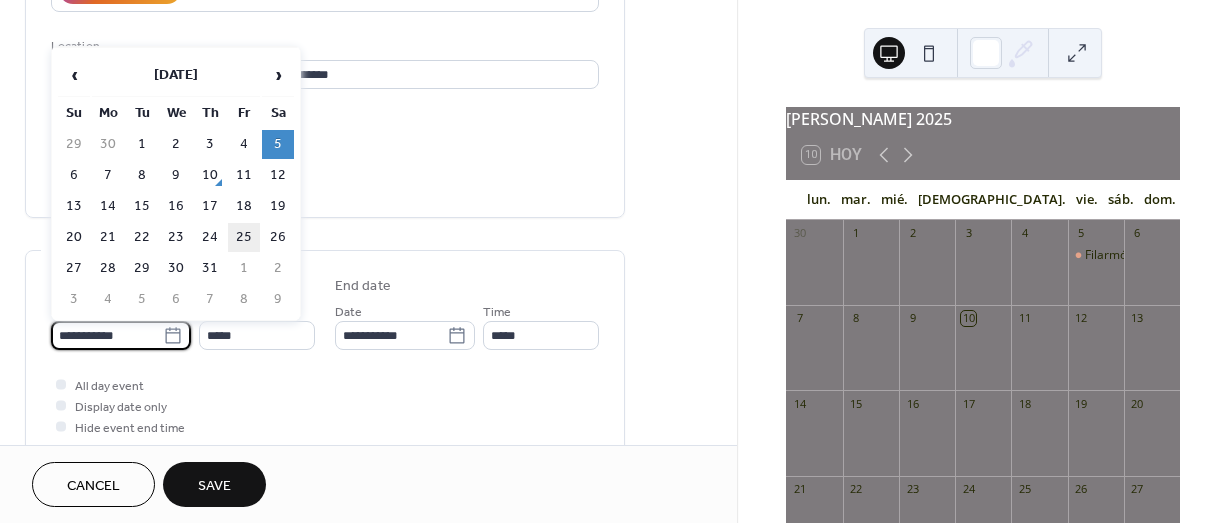 click on "25" at bounding box center (244, 237) 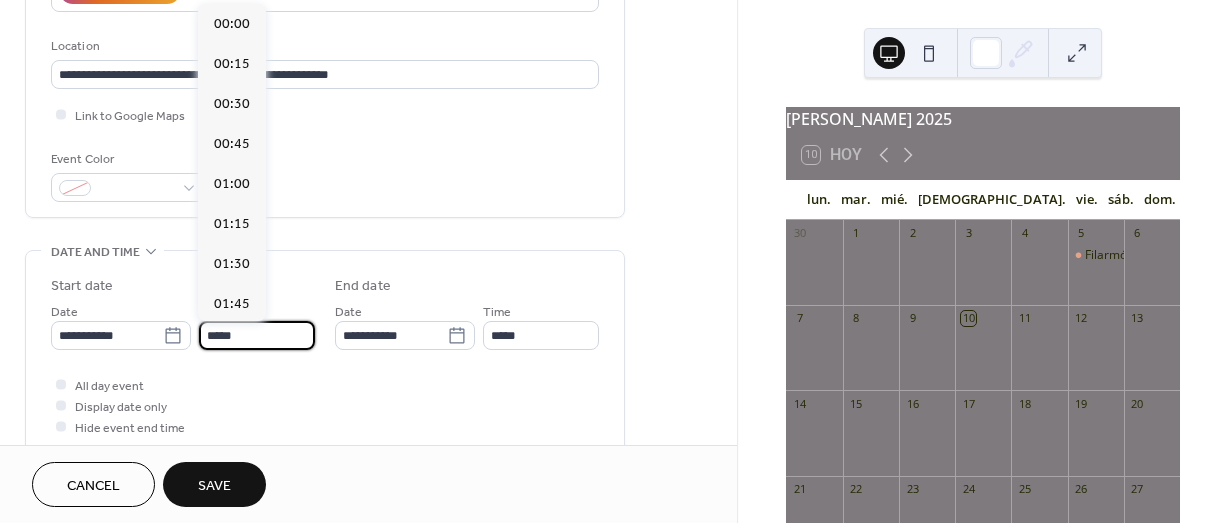 click on "*****" at bounding box center [257, 335] 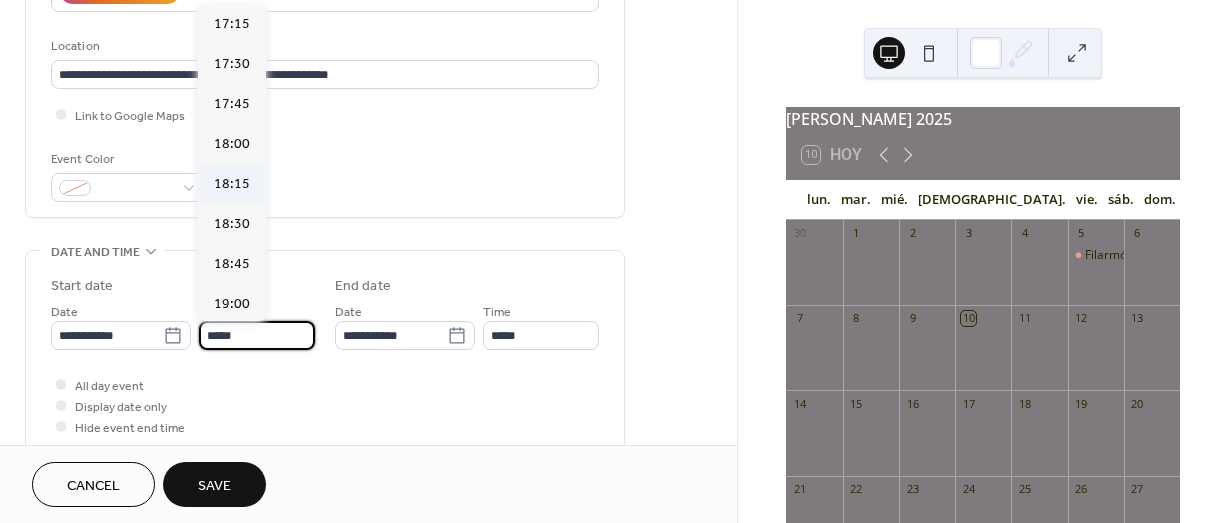 scroll, scrollTop: 2960, scrollLeft: 0, axis: vertical 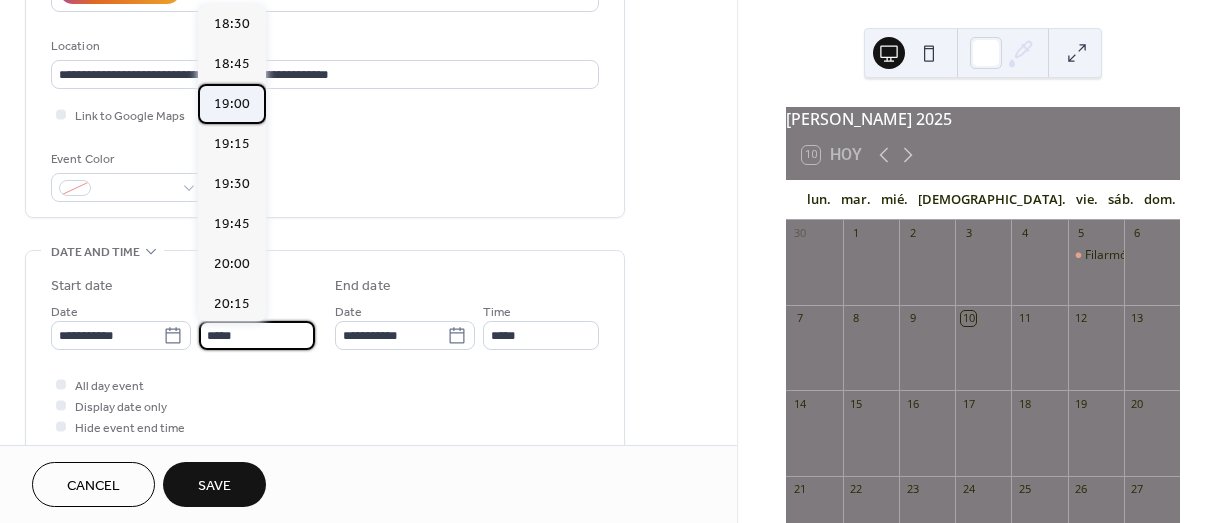 click on "19:00" at bounding box center (232, 104) 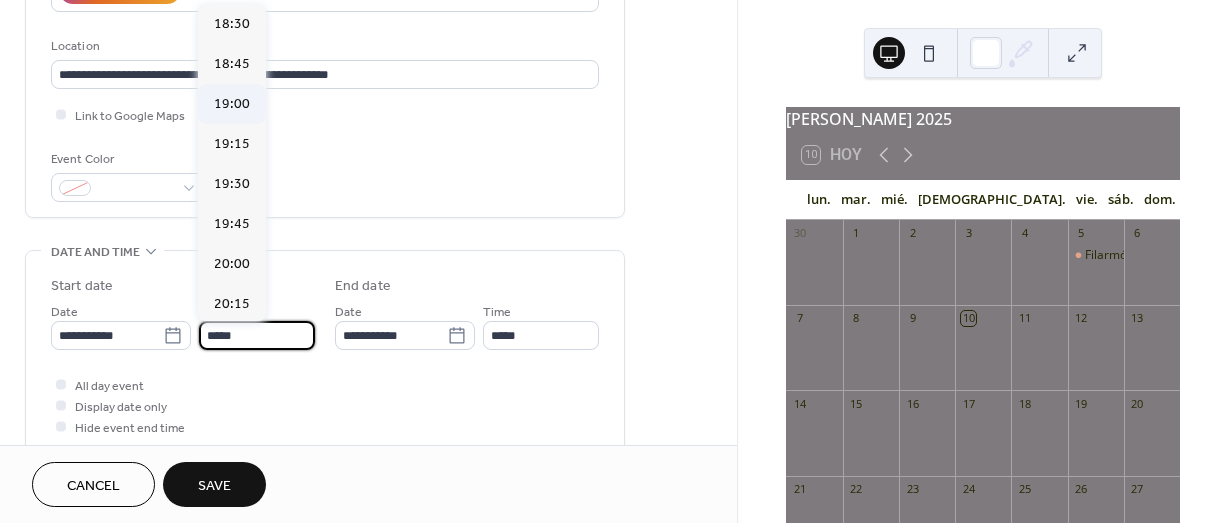 type on "*****" 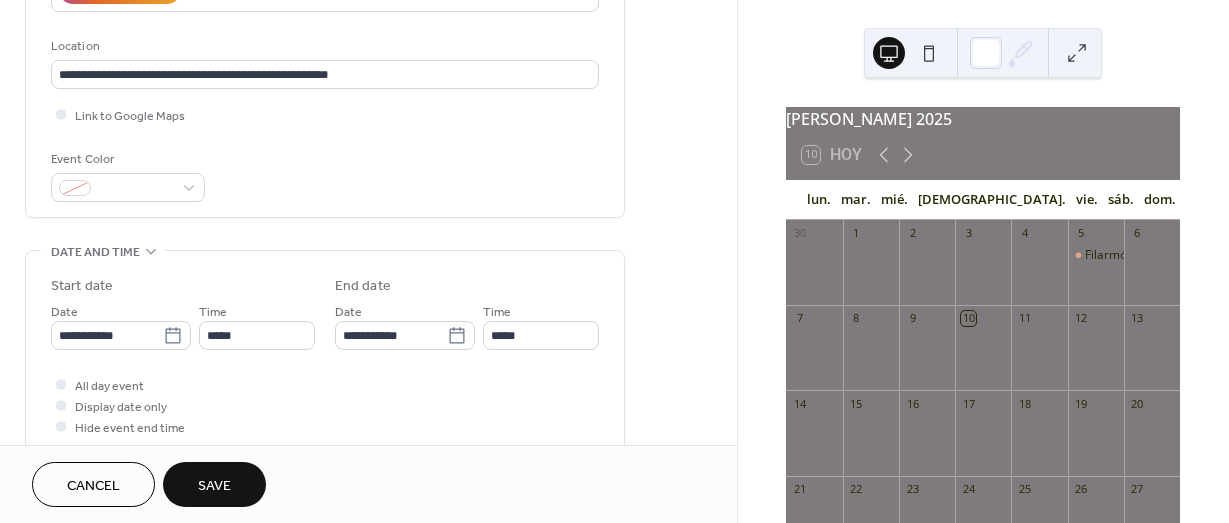 click on "All day event Display date only Hide event end time" at bounding box center (325, 405) 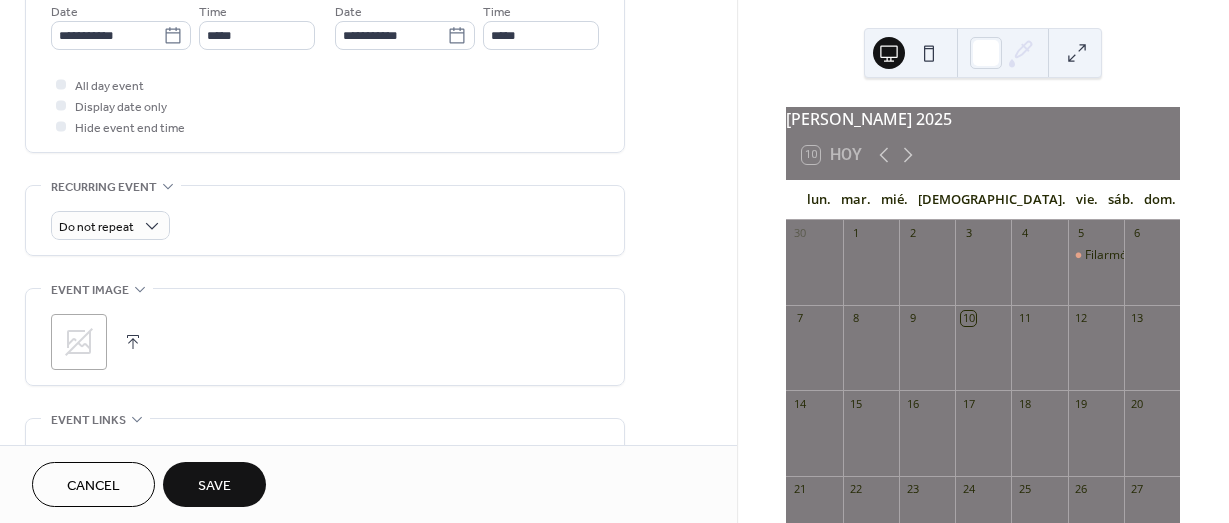 scroll, scrollTop: 1000, scrollLeft: 0, axis: vertical 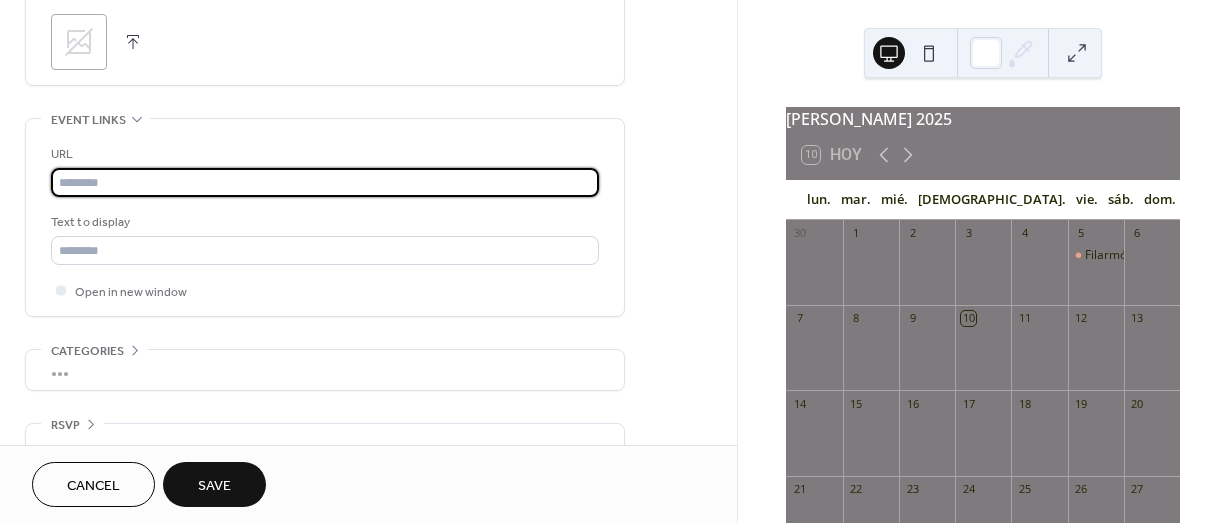 click at bounding box center (325, 182) 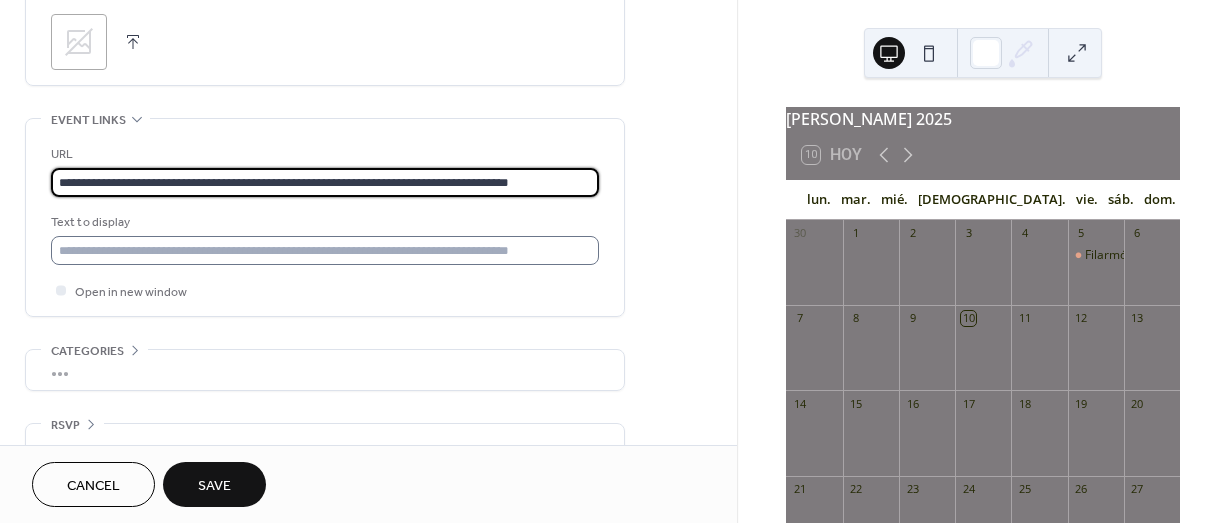 type on "**********" 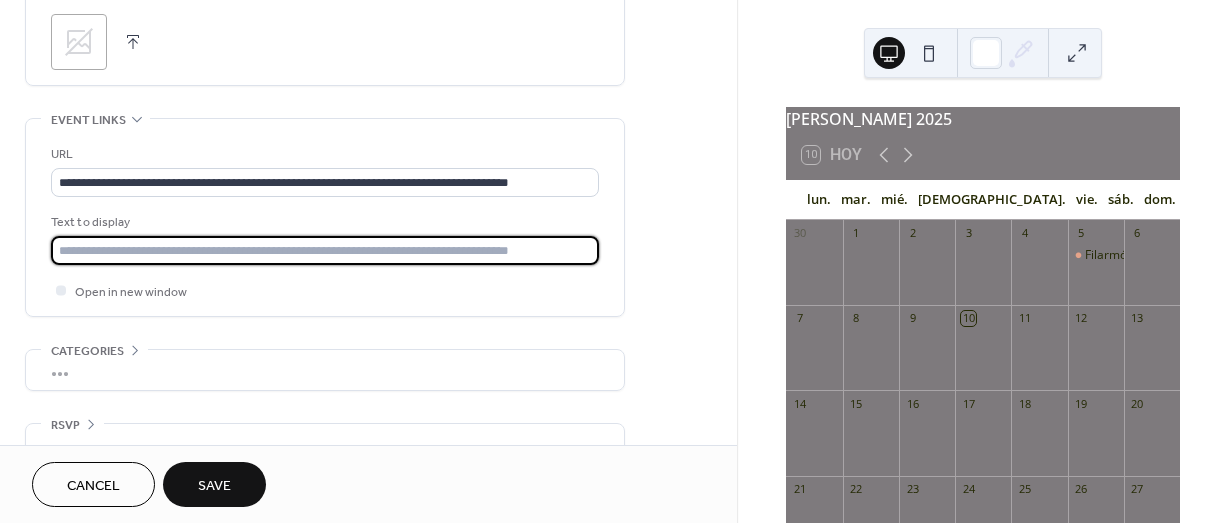click at bounding box center (325, 250) 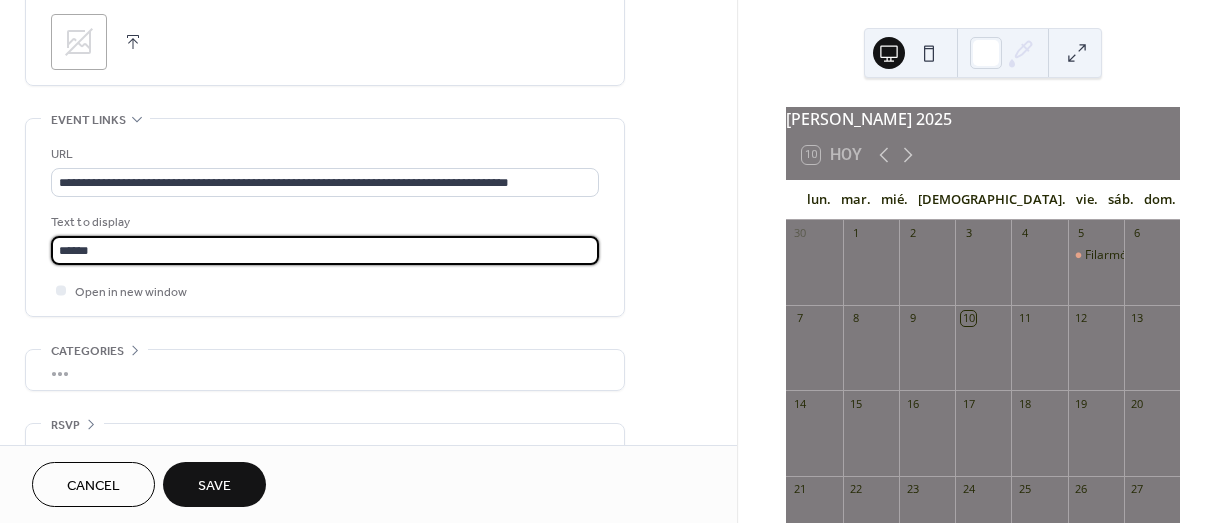 type on "**********" 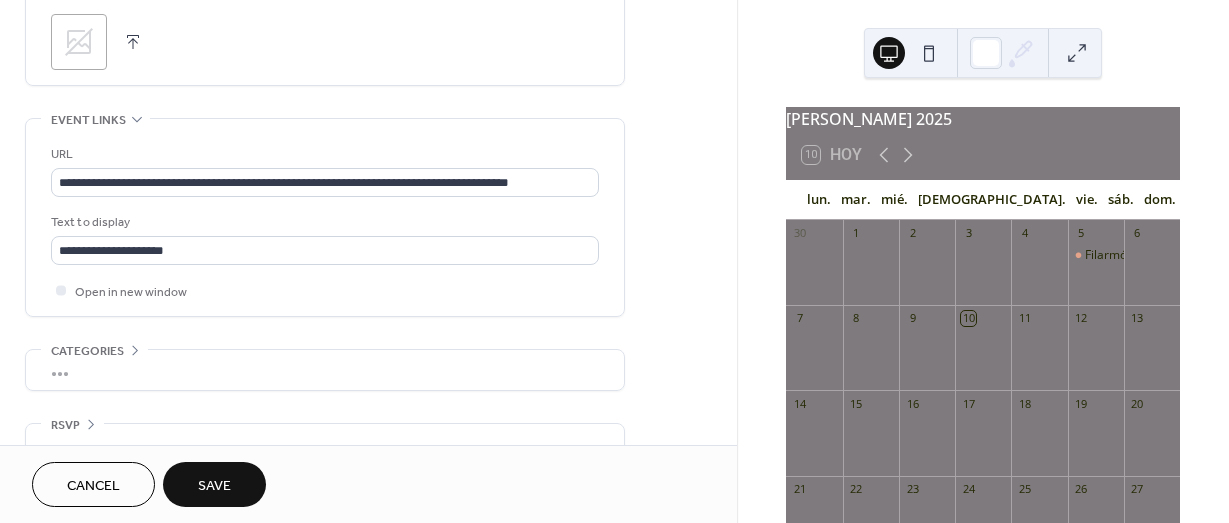 click on "Save" at bounding box center [214, 486] 